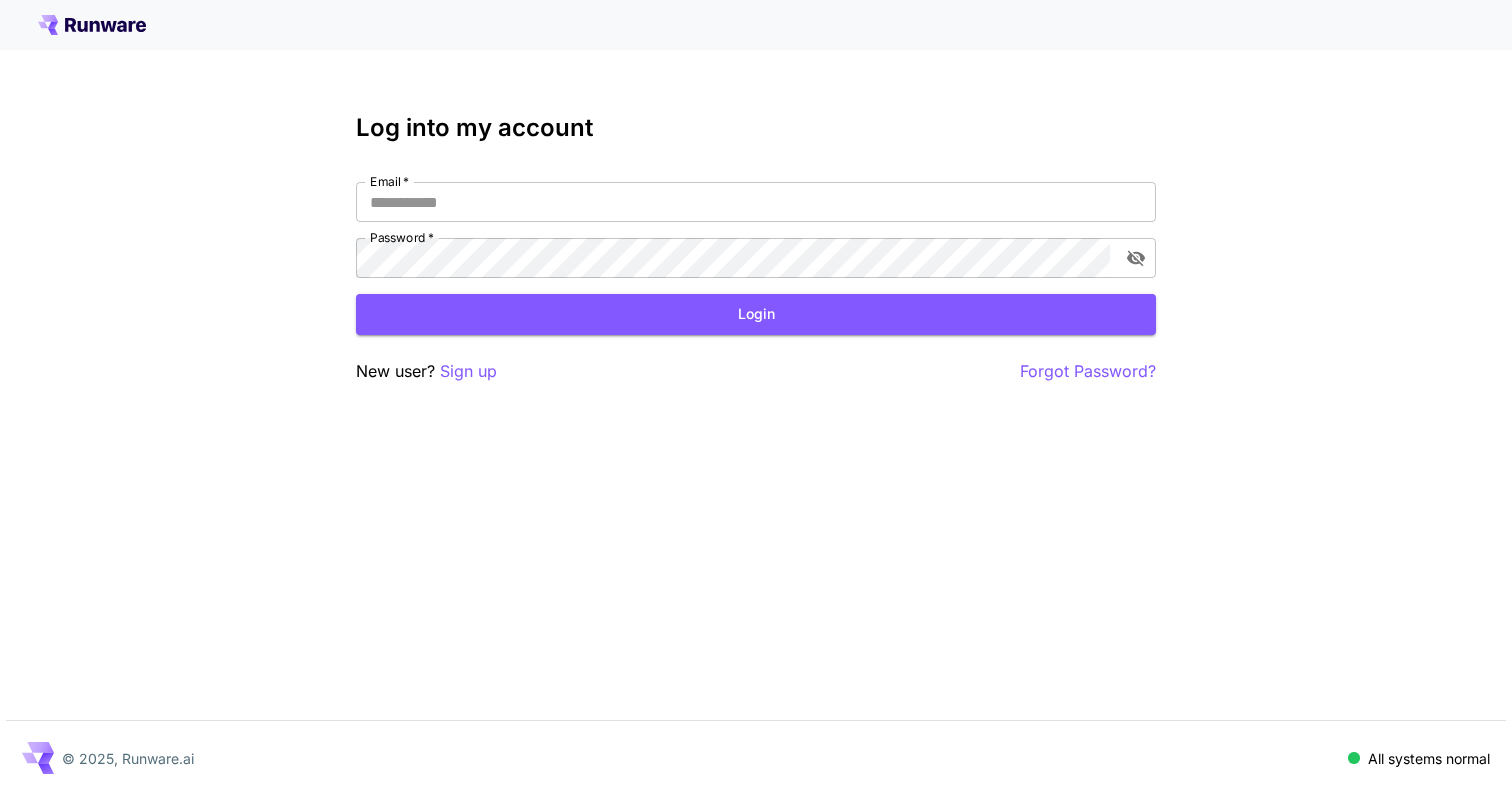 scroll, scrollTop: 0, scrollLeft: 0, axis: both 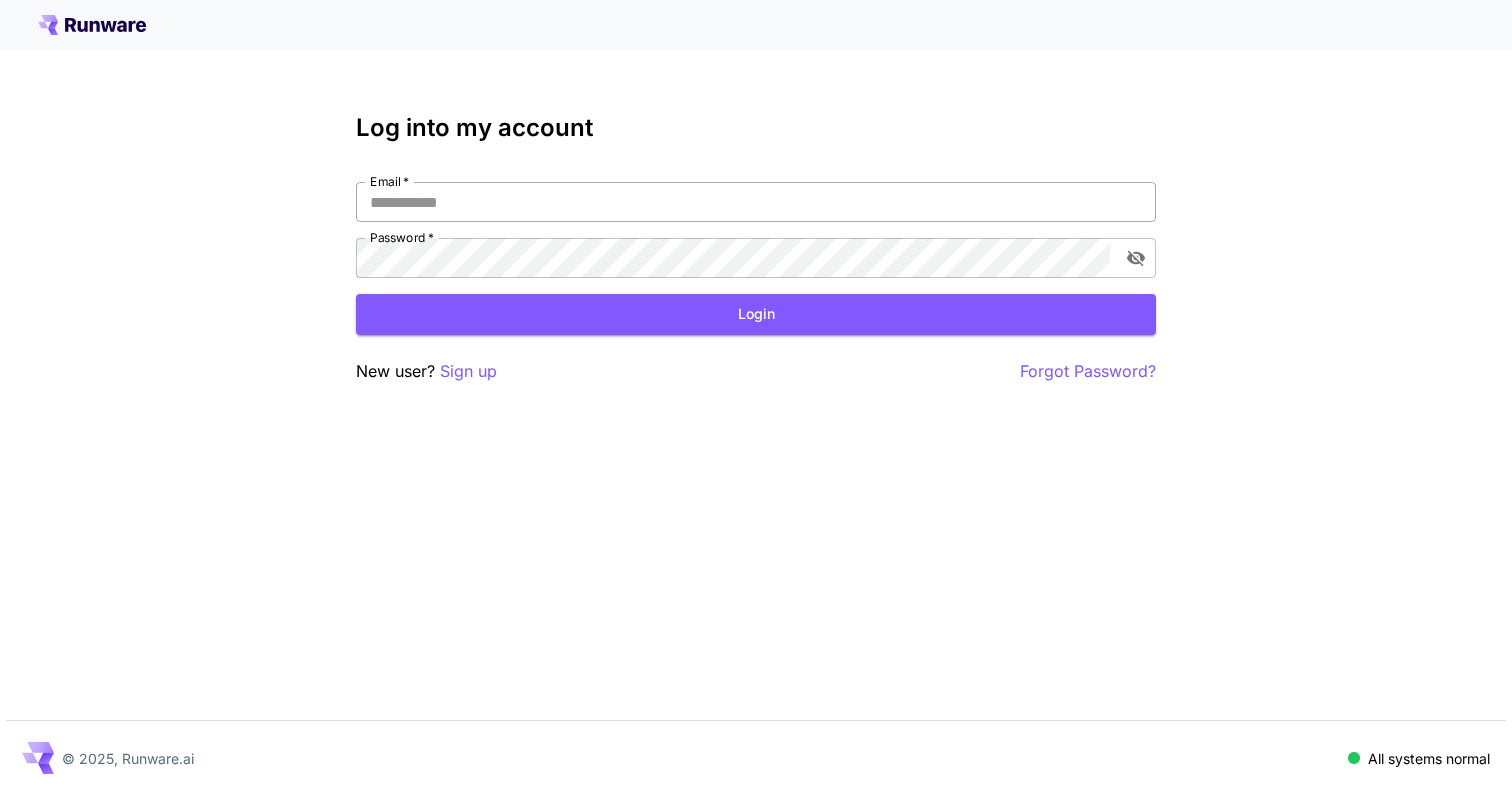 click on "Email   *" at bounding box center [756, 202] 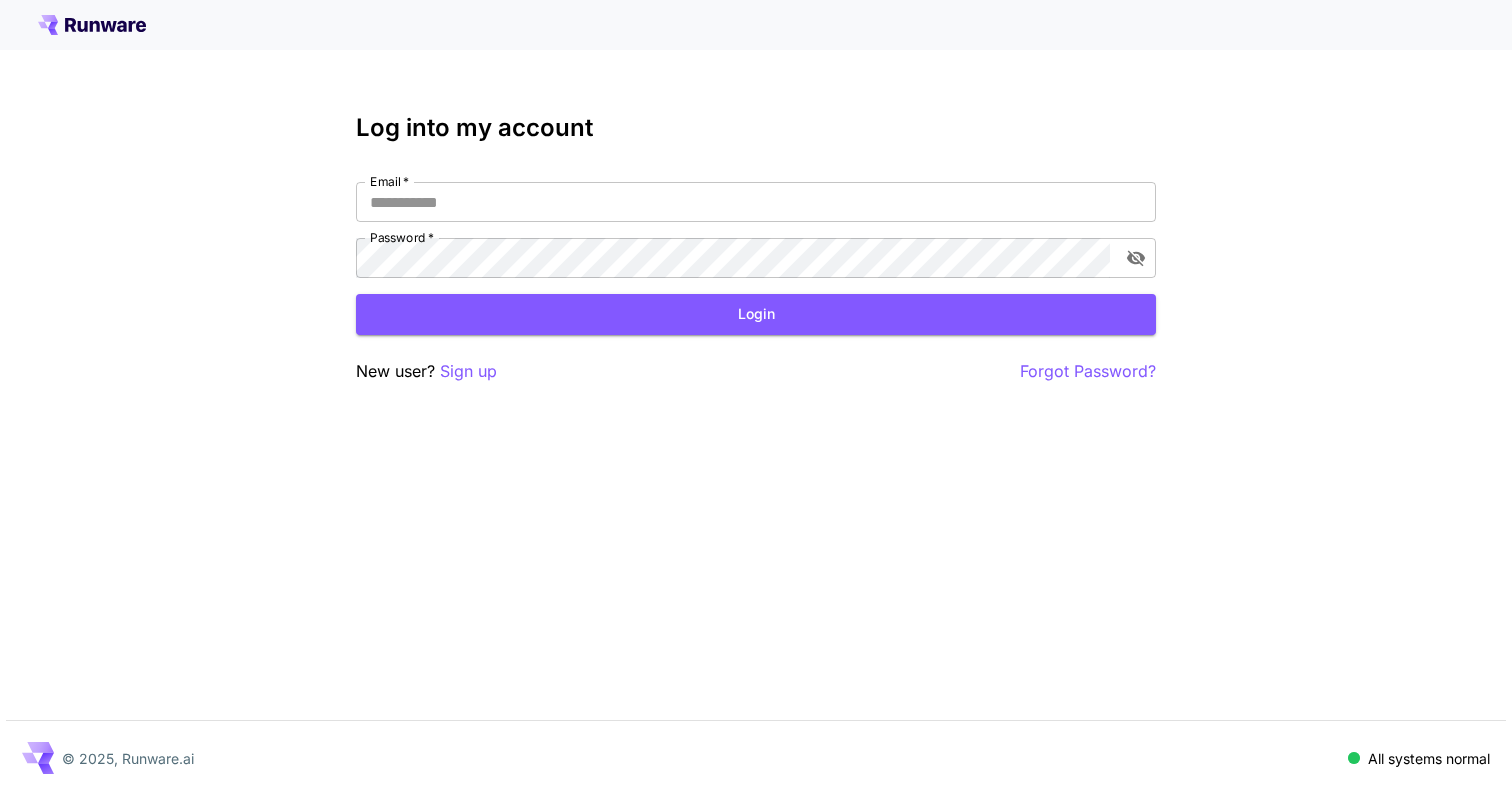 type on "**********" 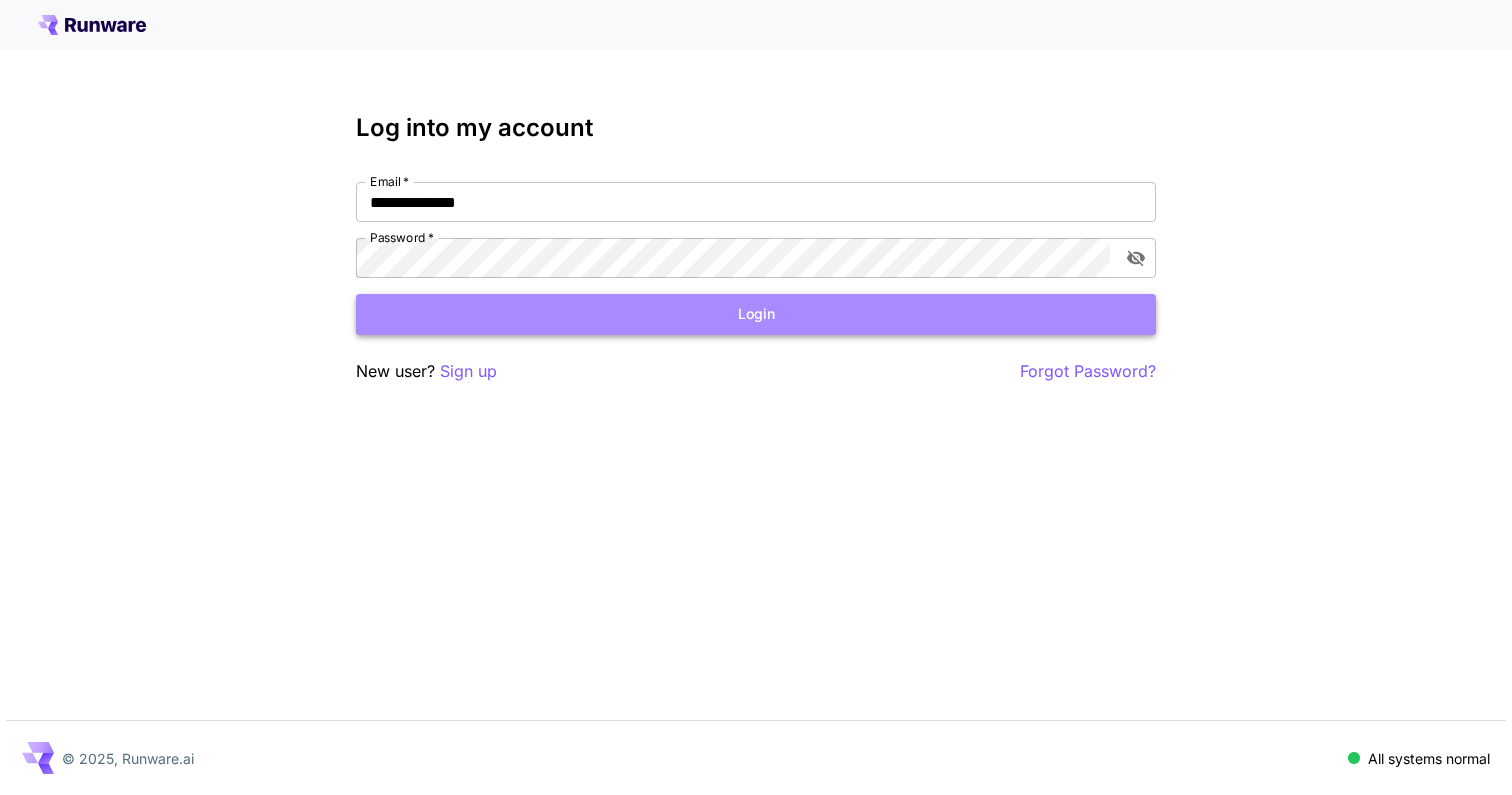 click on "Login" at bounding box center (756, 314) 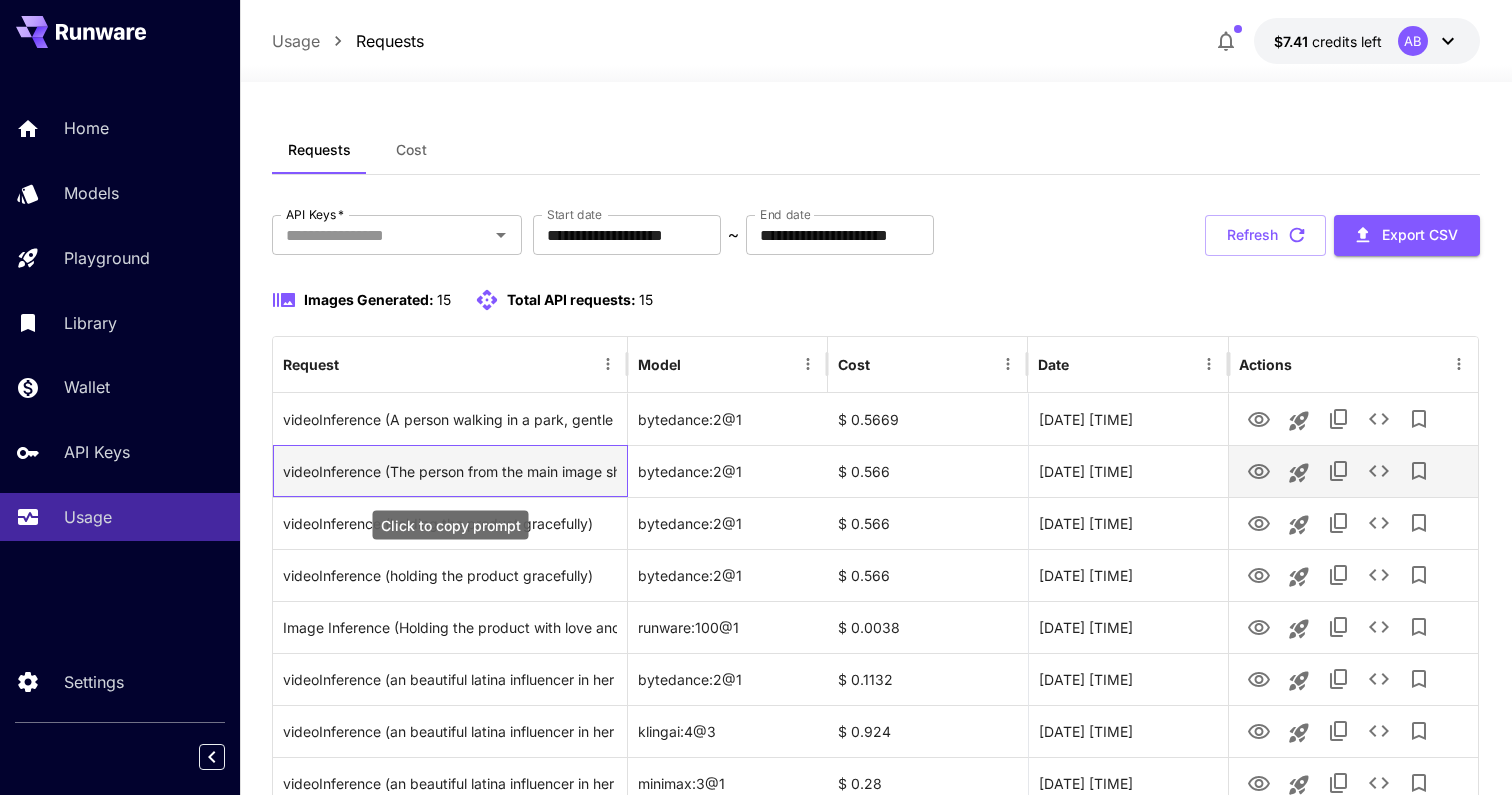 click on "videoInference (The person from the main image should be holding the EXACT product from the reference image. holding the product gracefully. Use the specific product shown in the reference image, not a generic item. Professional lighting, realistic integration, maintain person's appearance and clothing")" at bounding box center [450, 471] 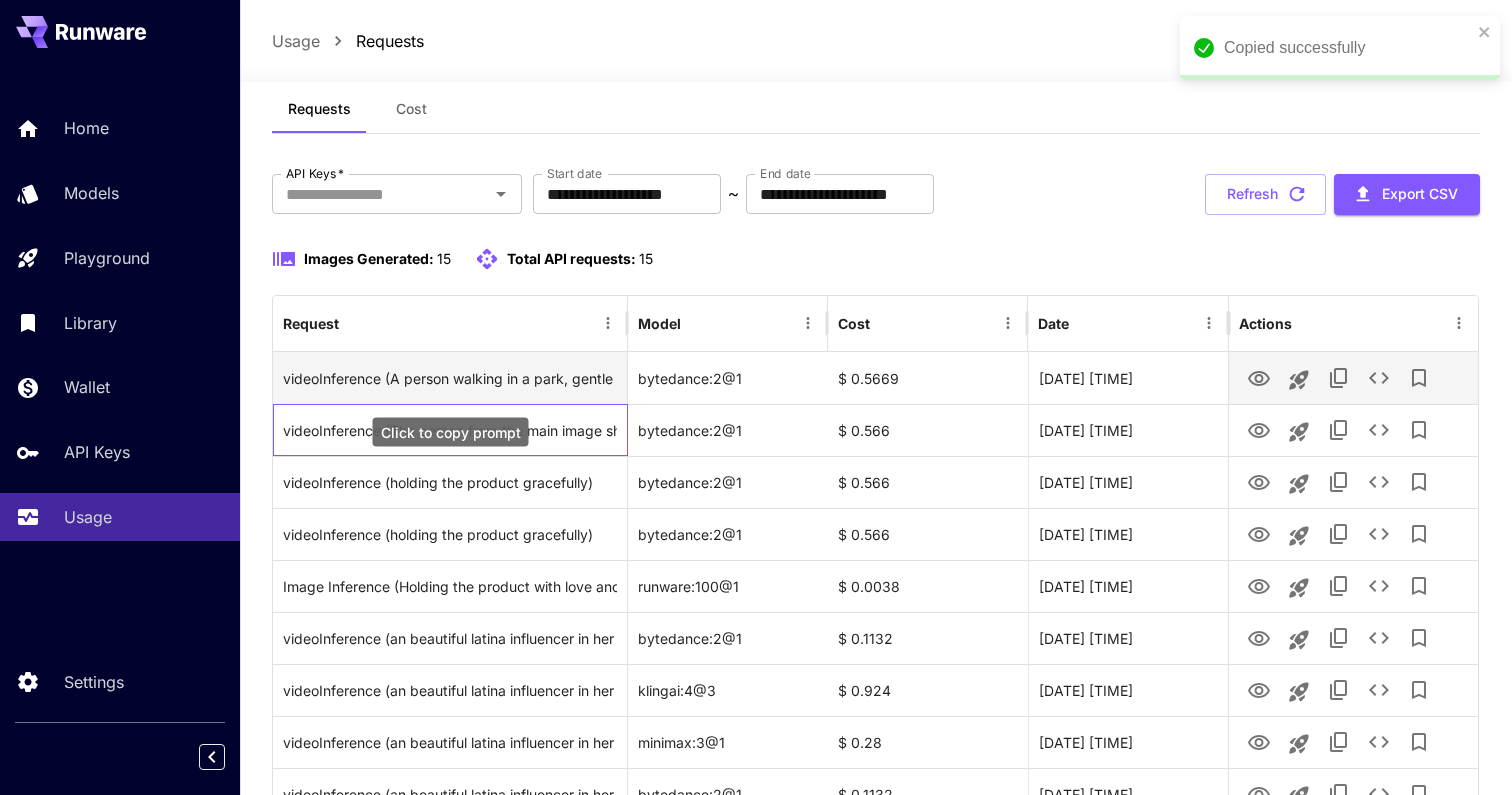 scroll, scrollTop: 8, scrollLeft: 0, axis: vertical 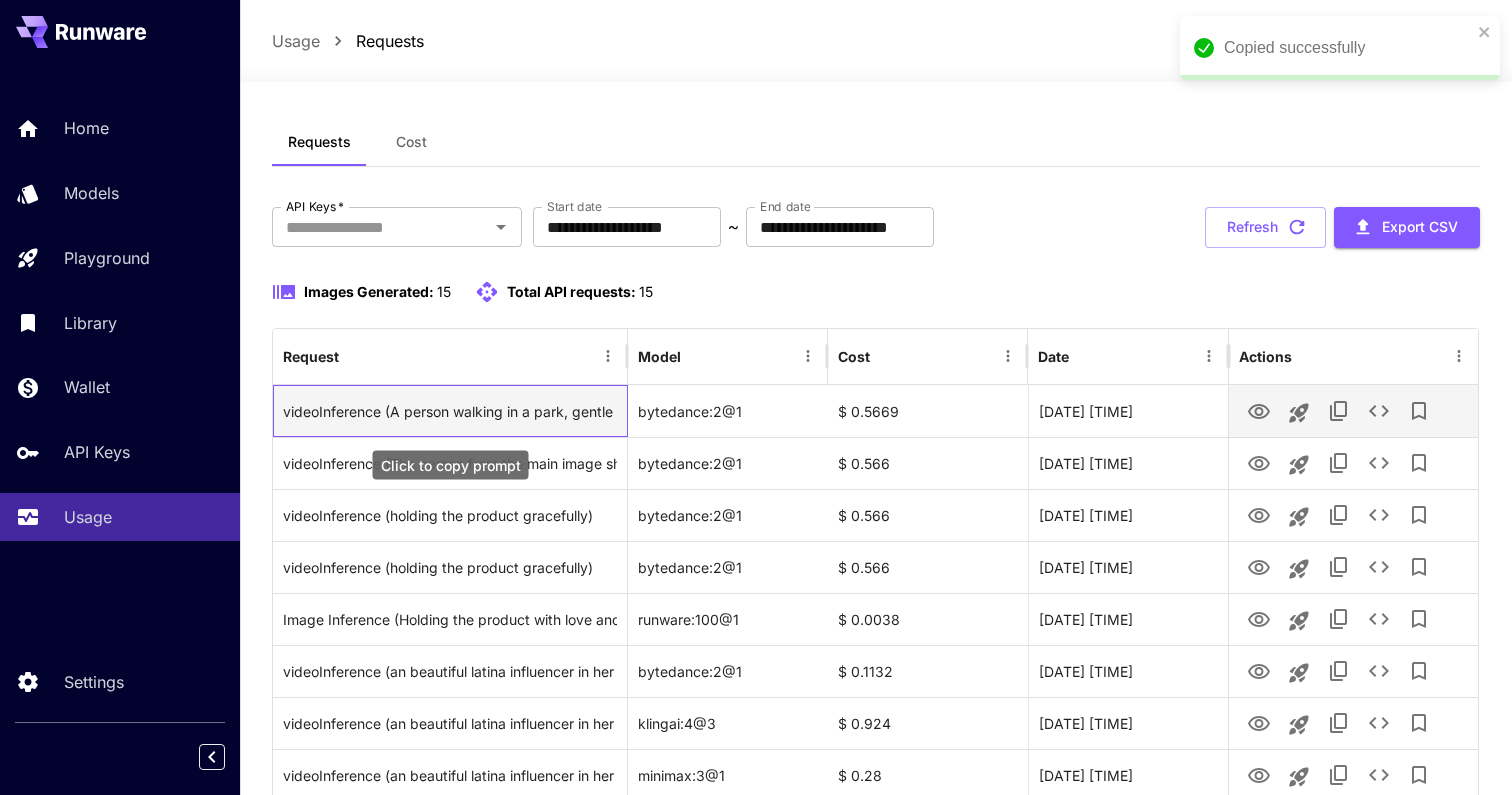 click on "videoInference (A person walking in a park, gentle movement)" at bounding box center [450, 411] 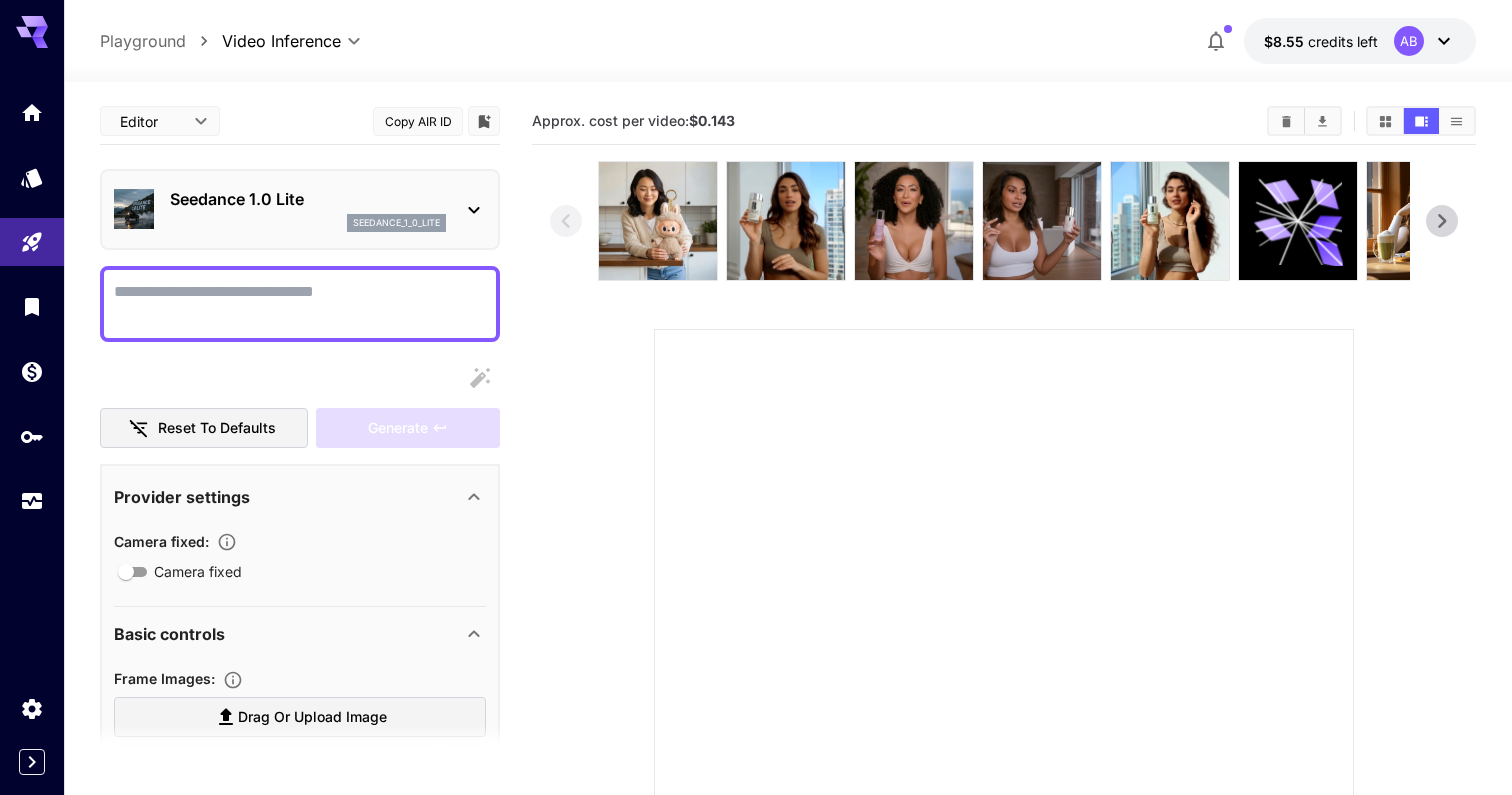 scroll, scrollTop: 0, scrollLeft: 0, axis: both 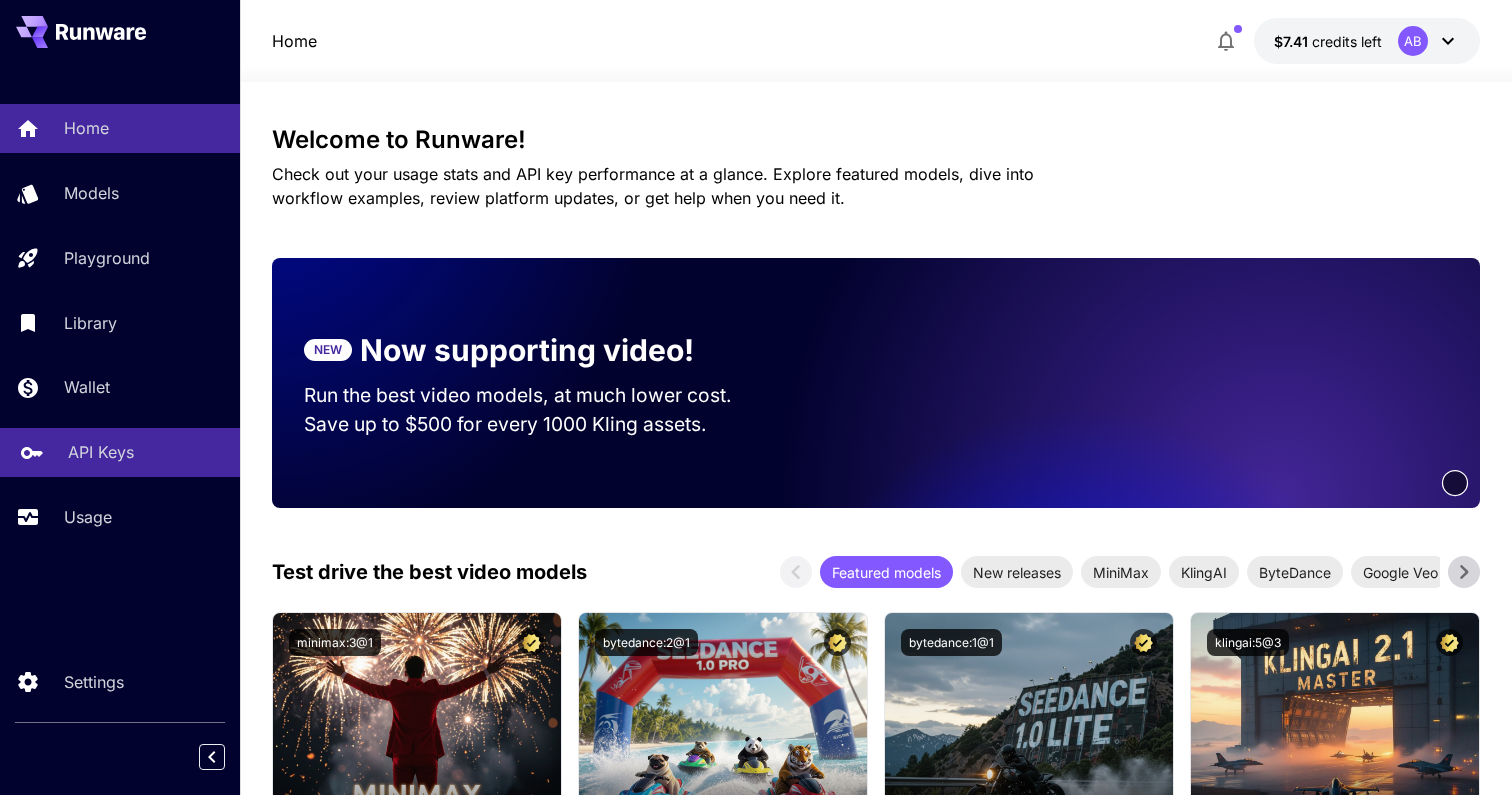 click on "API Keys" at bounding box center [120, 452] 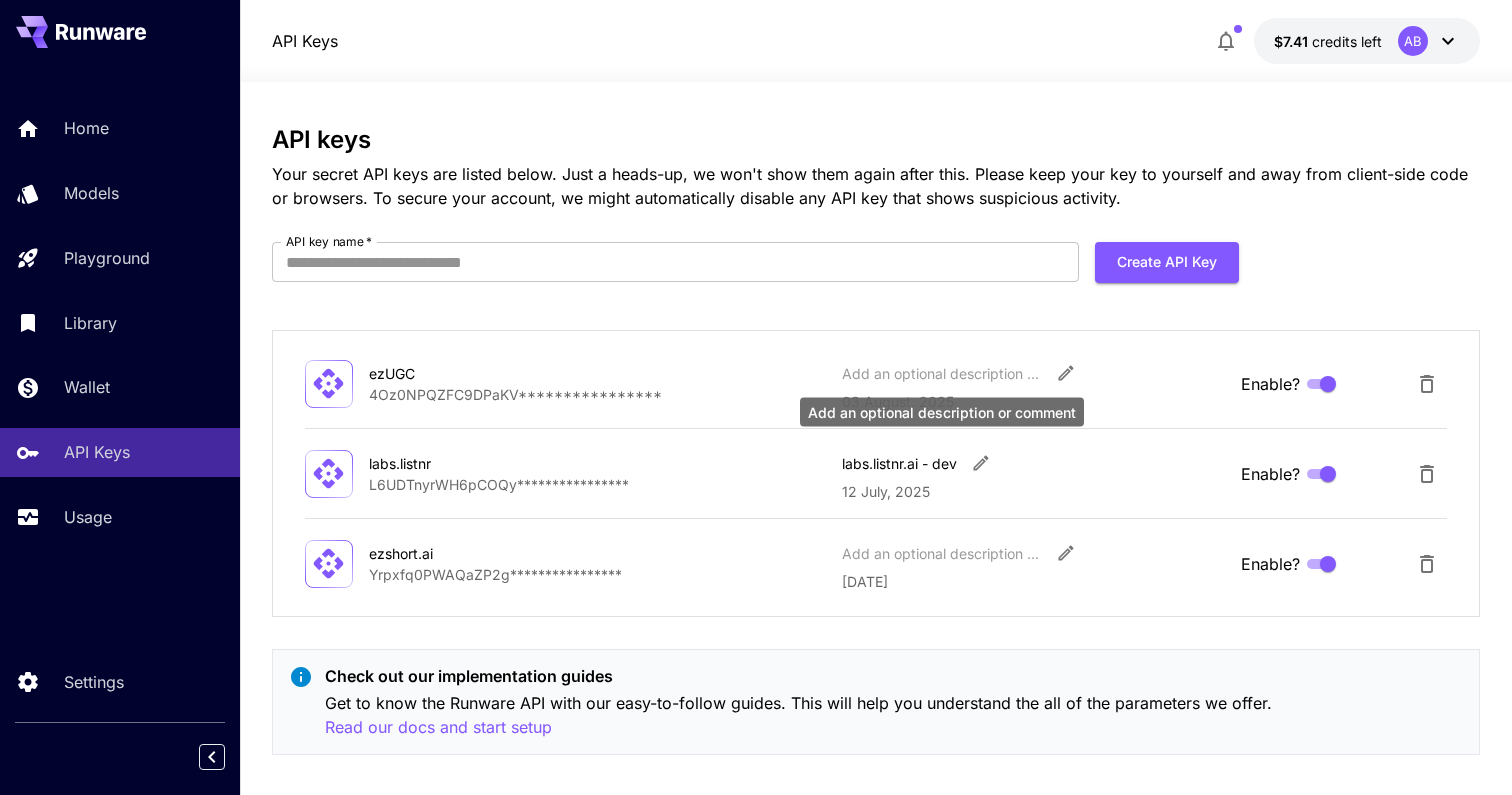 click on "Add an optional description or comment" at bounding box center [942, 373] 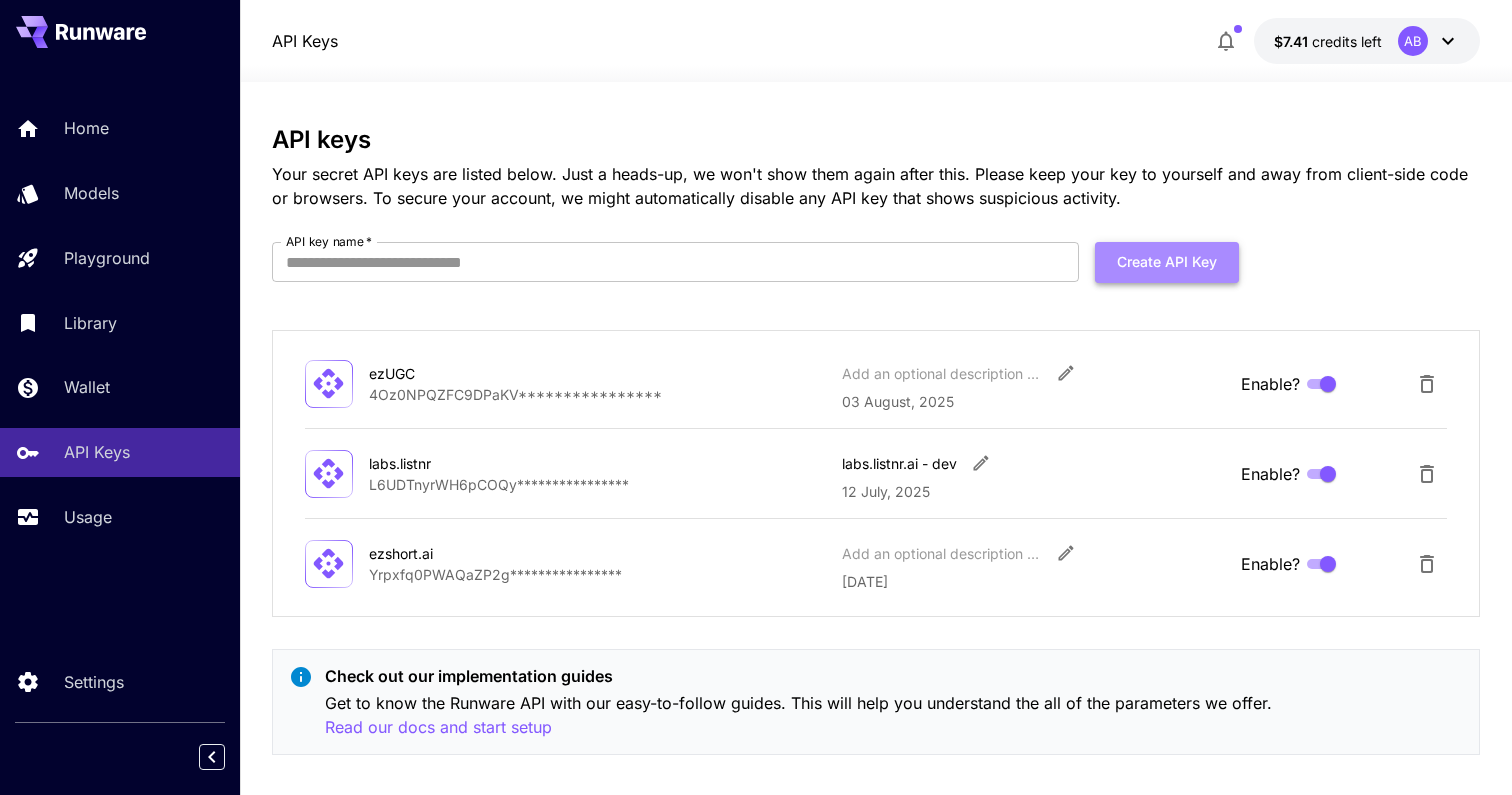 click on "Create API Key" at bounding box center (1167, 262) 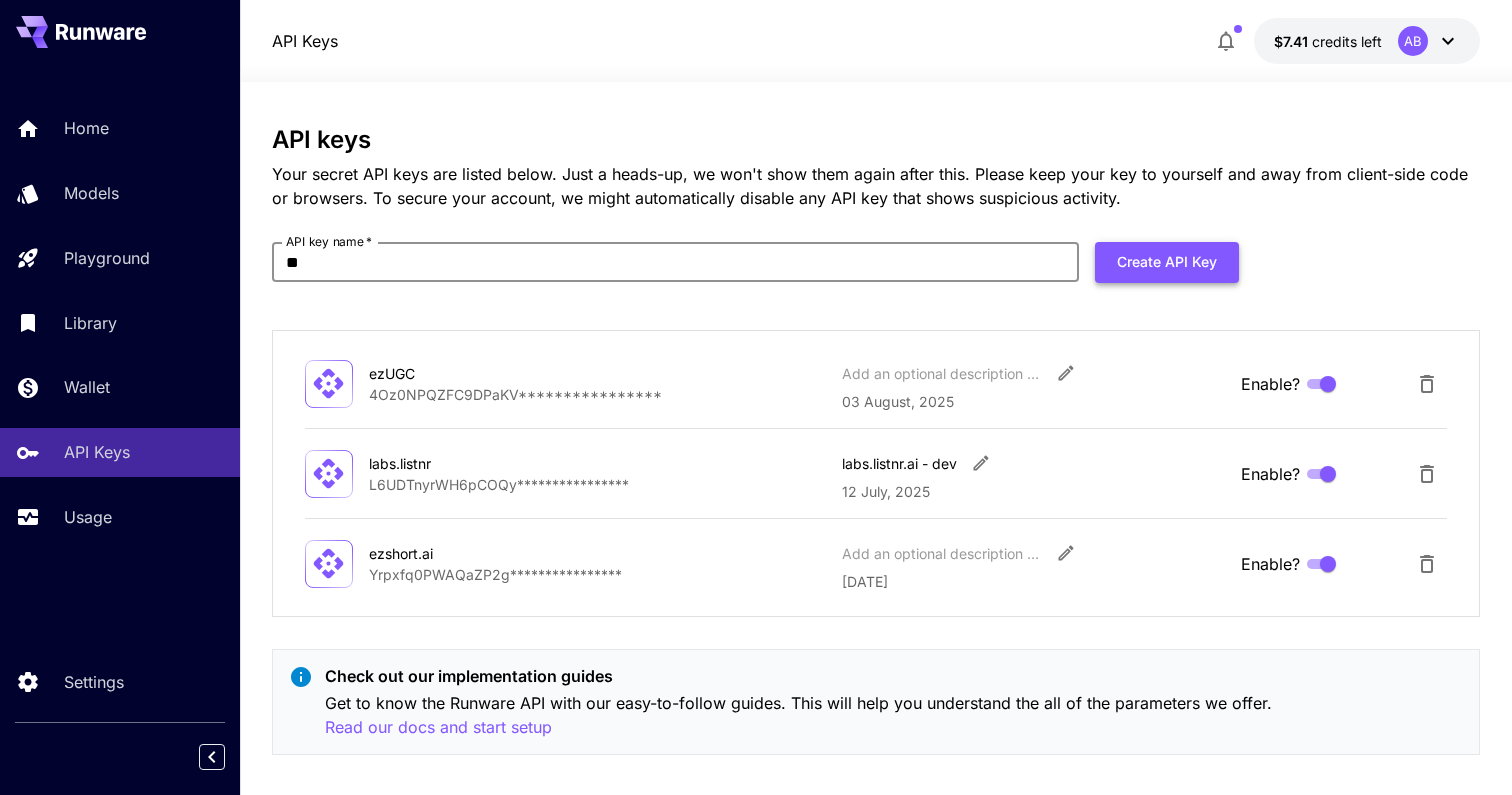 type on "**" 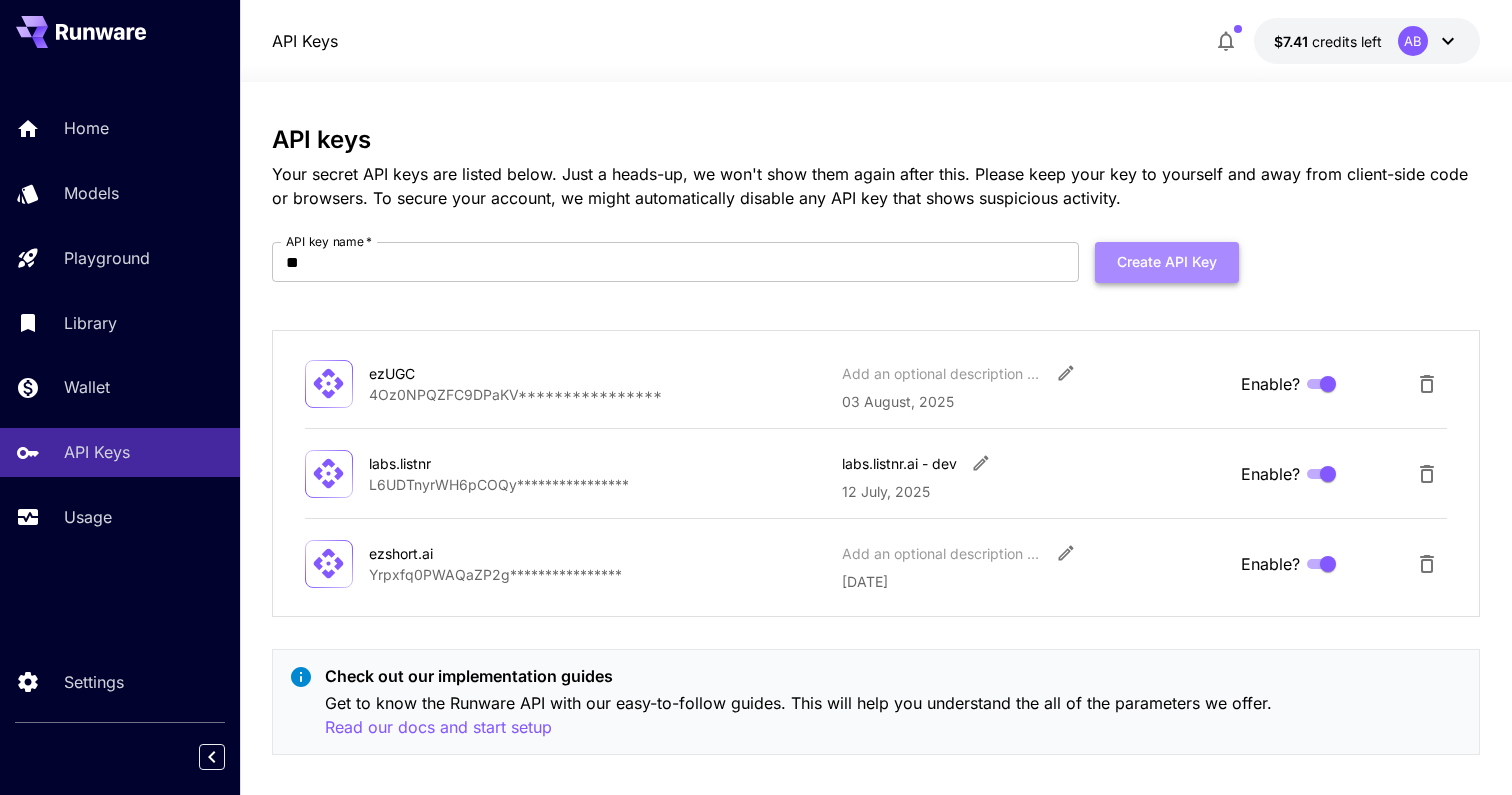click on "Create API Key" at bounding box center (1167, 262) 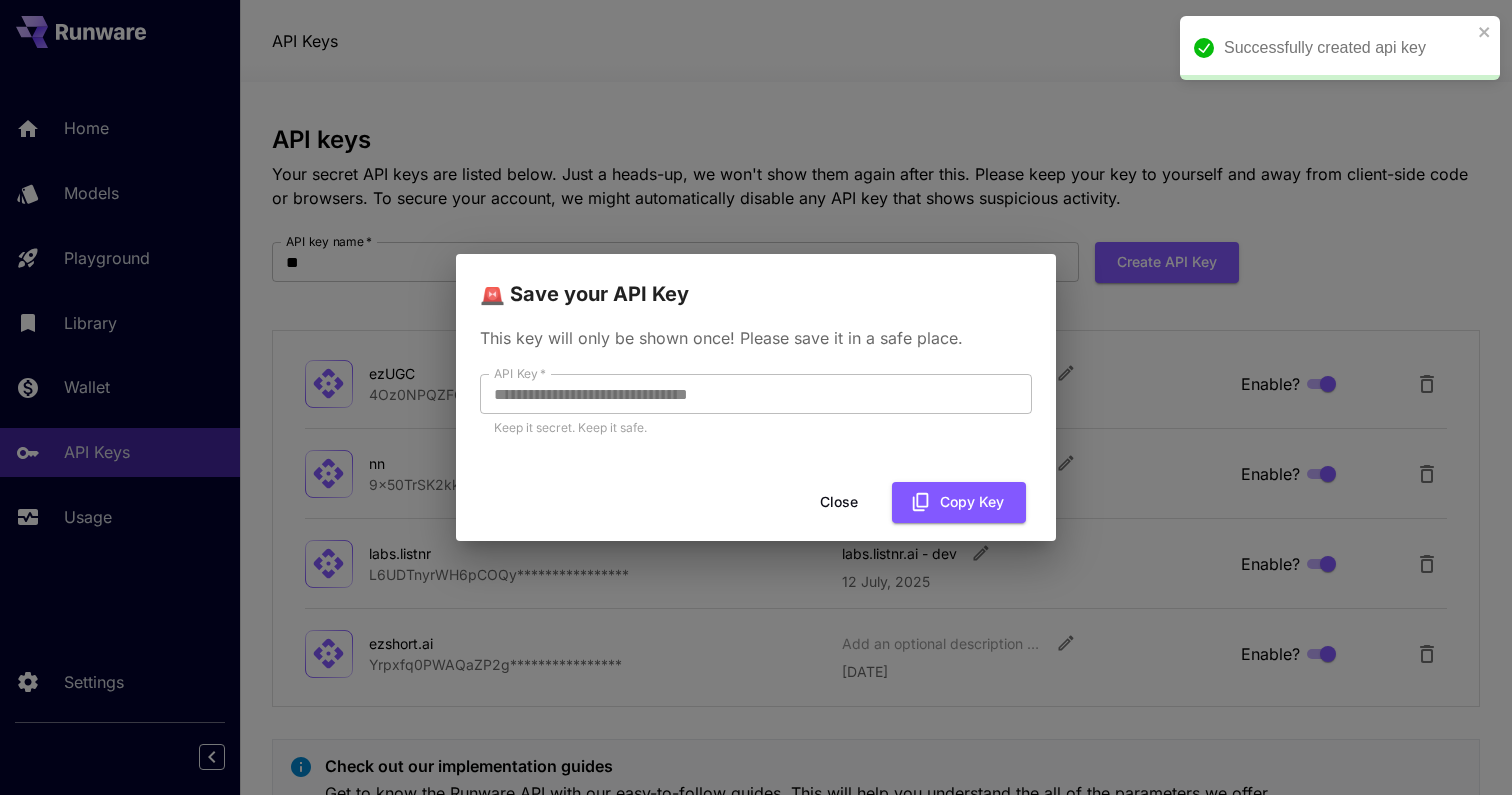 click on "**********" at bounding box center (756, 397) 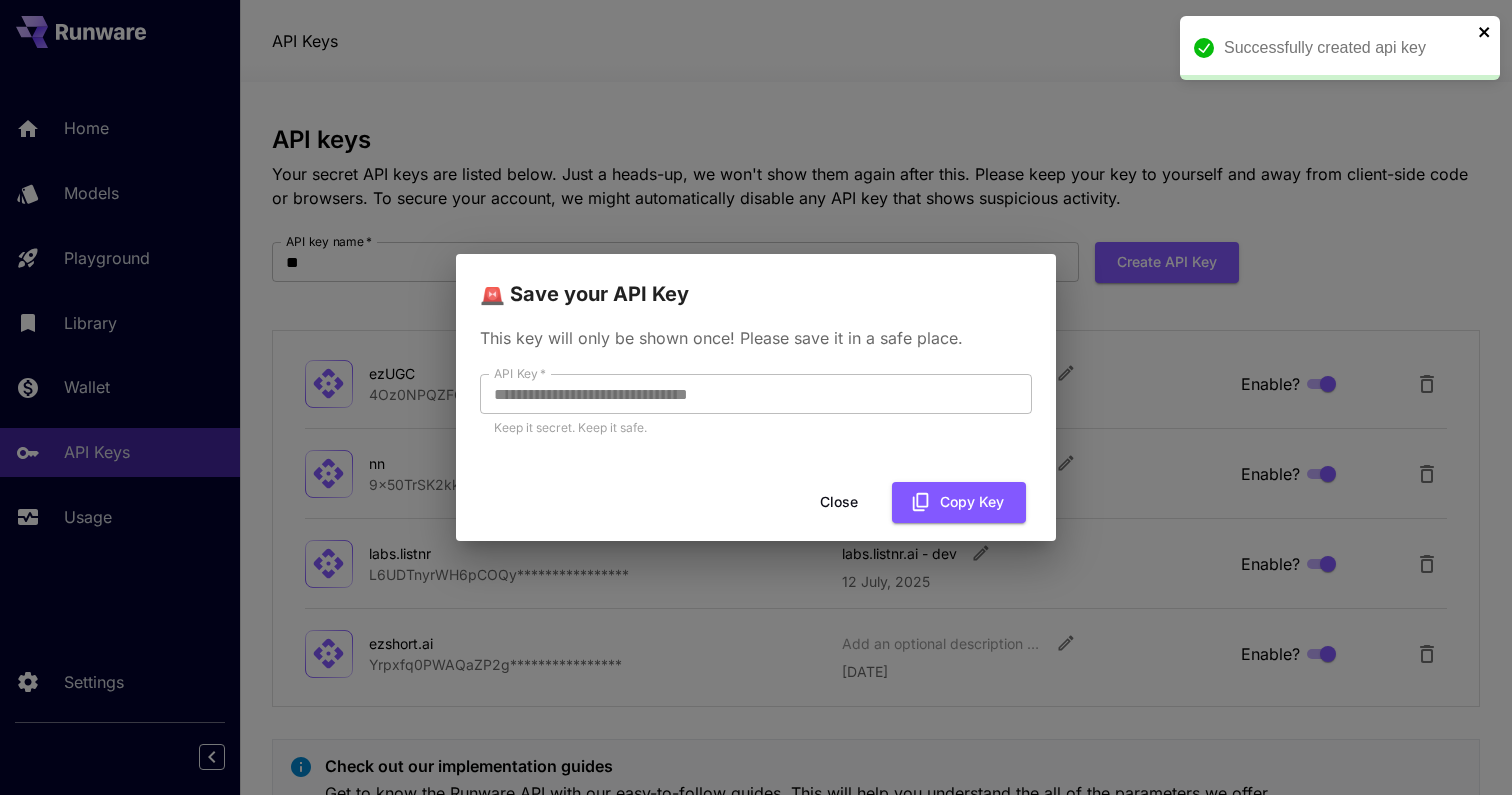 click 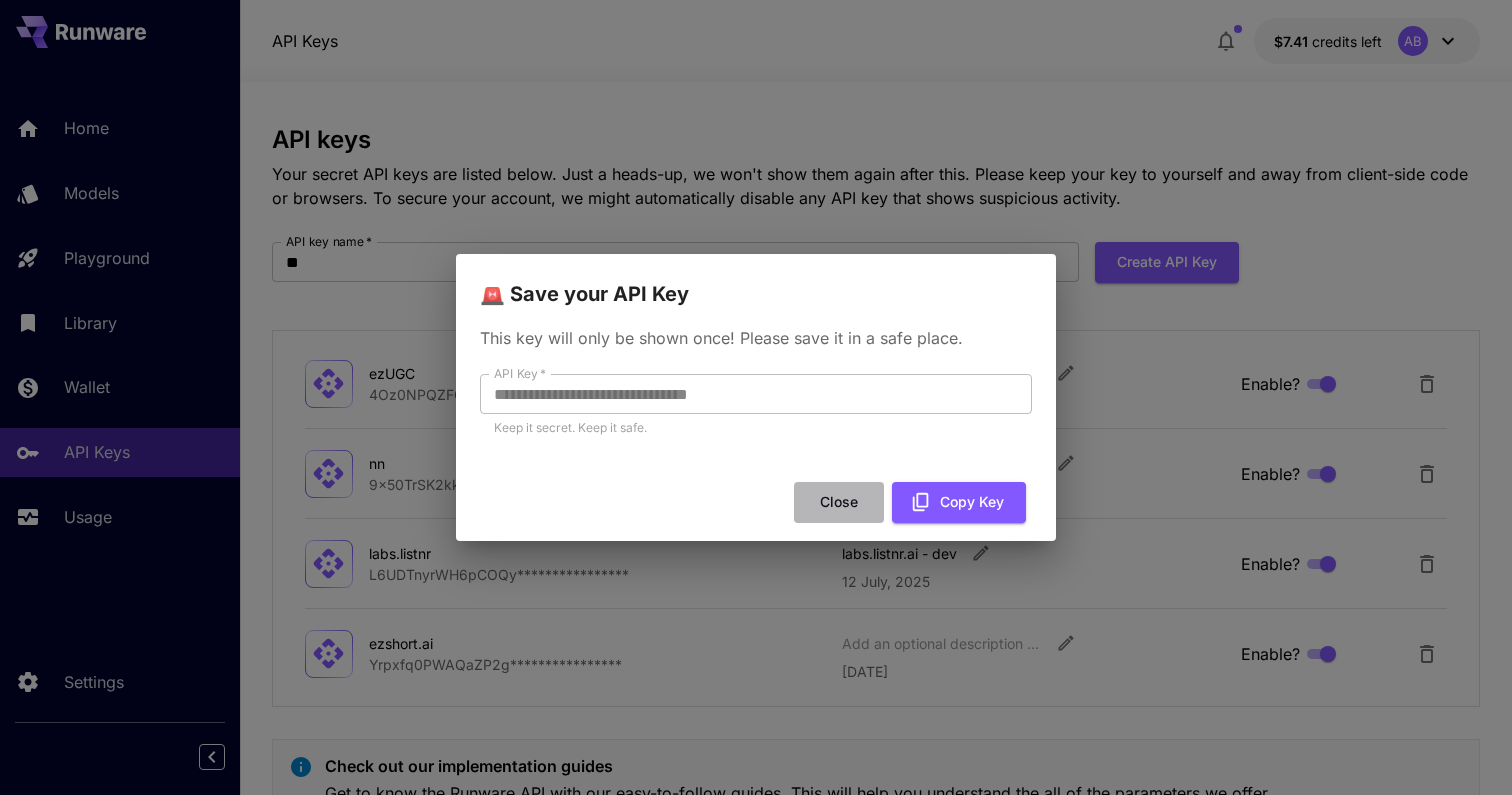 click on "Close" at bounding box center [839, 502] 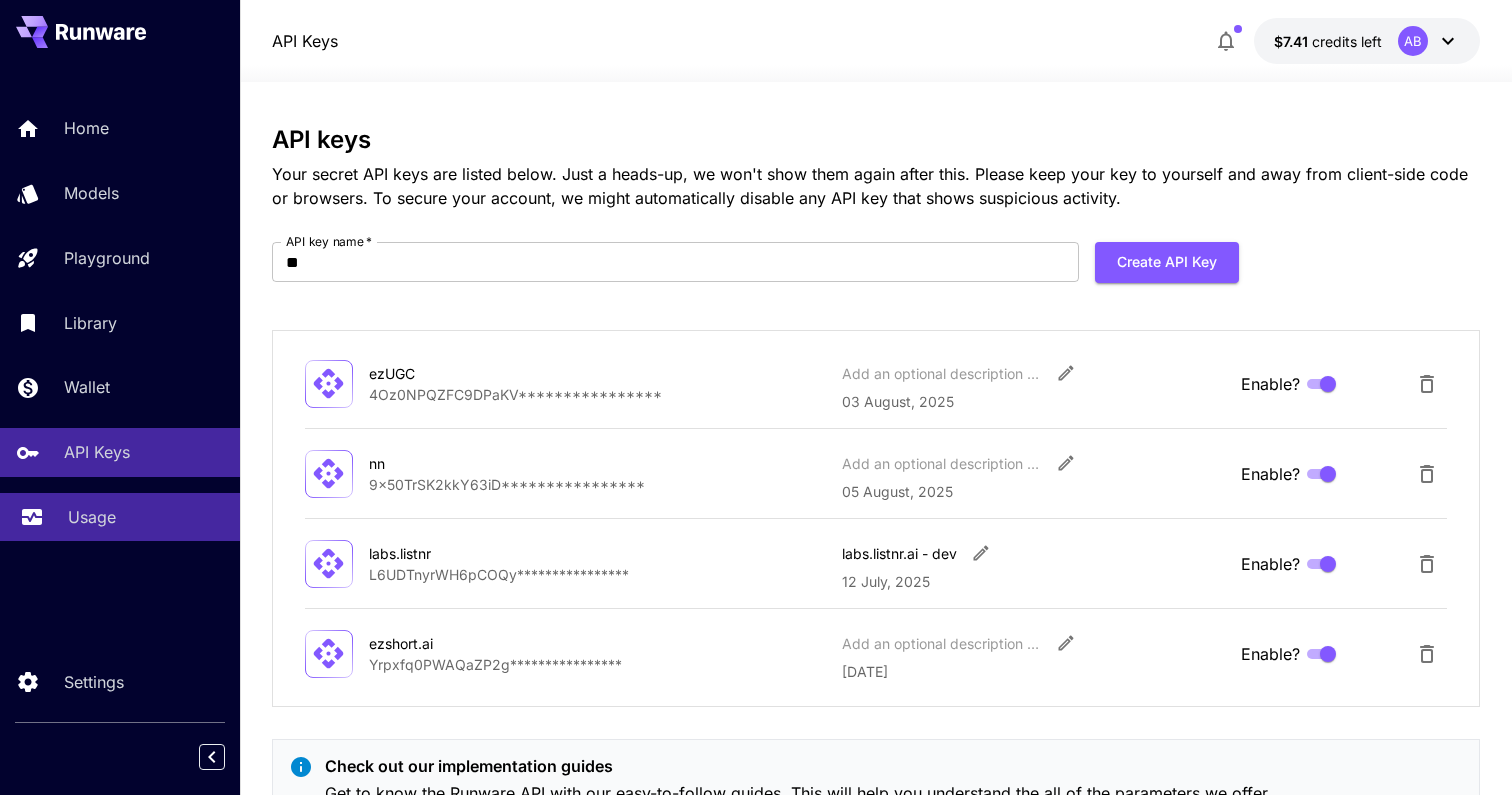 click on "Usage" at bounding box center (120, 517) 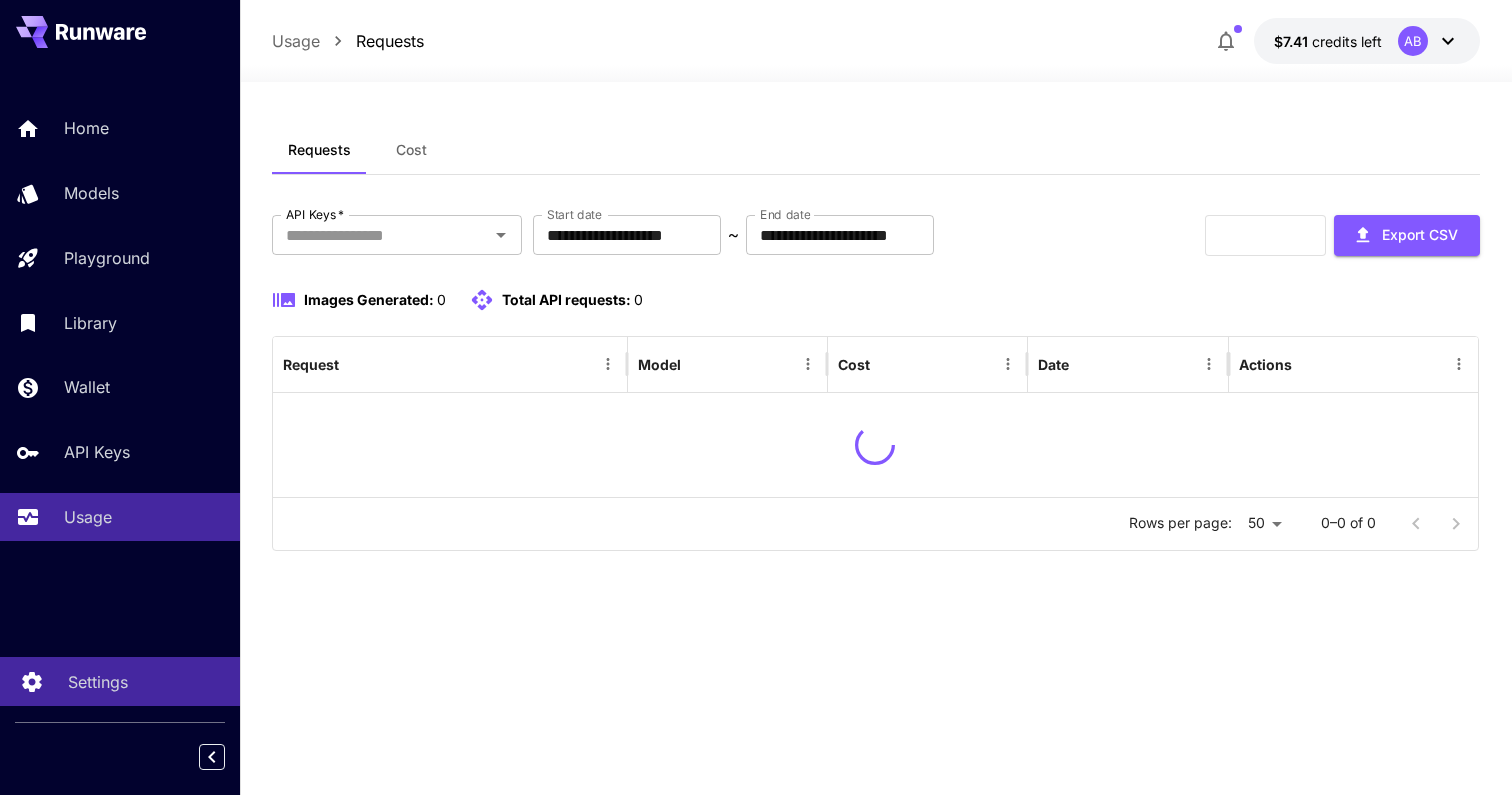 click on "Settings" at bounding box center [98, 682] 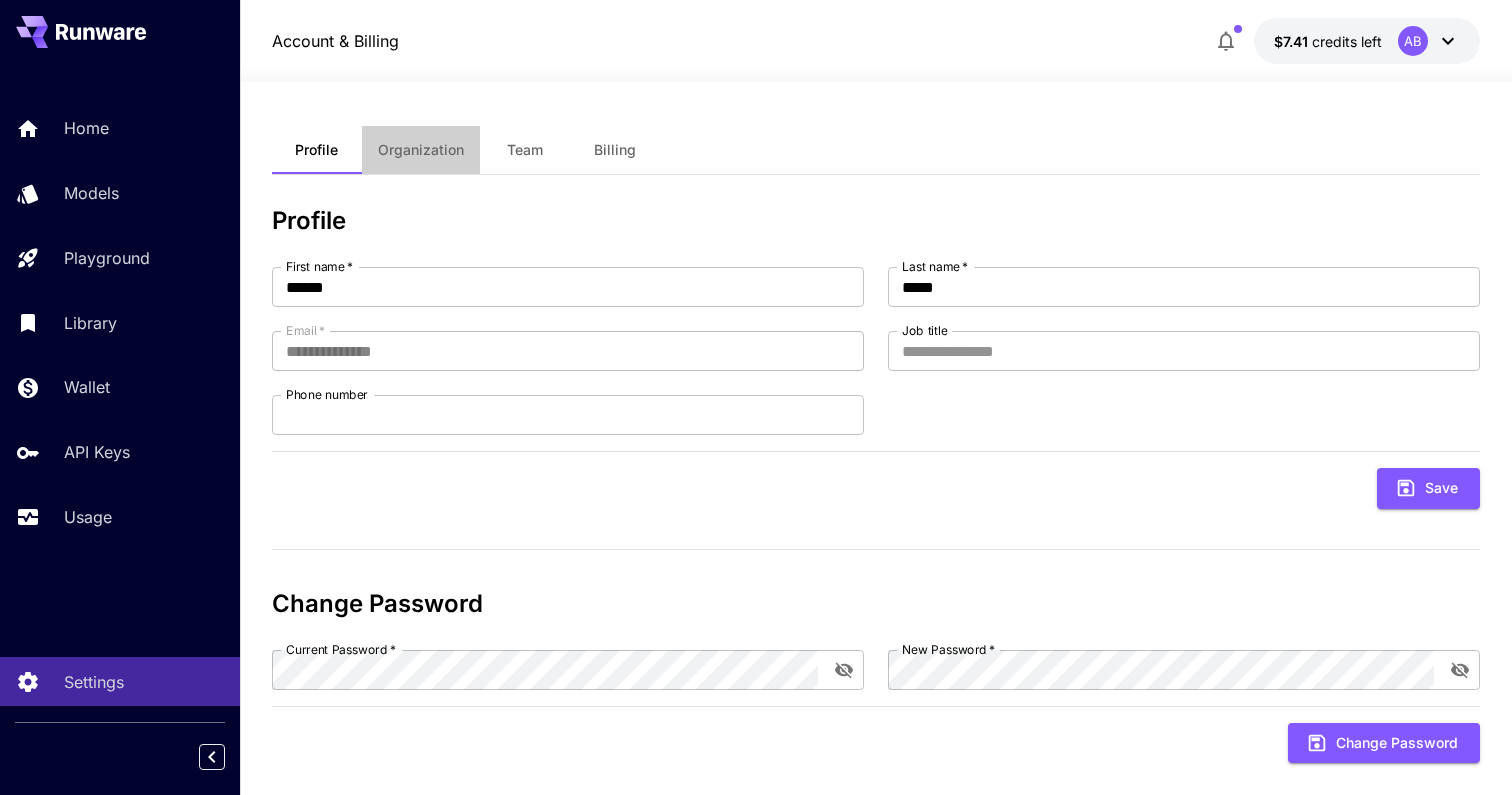 click on "Organization" at bounding box center (421, 150) 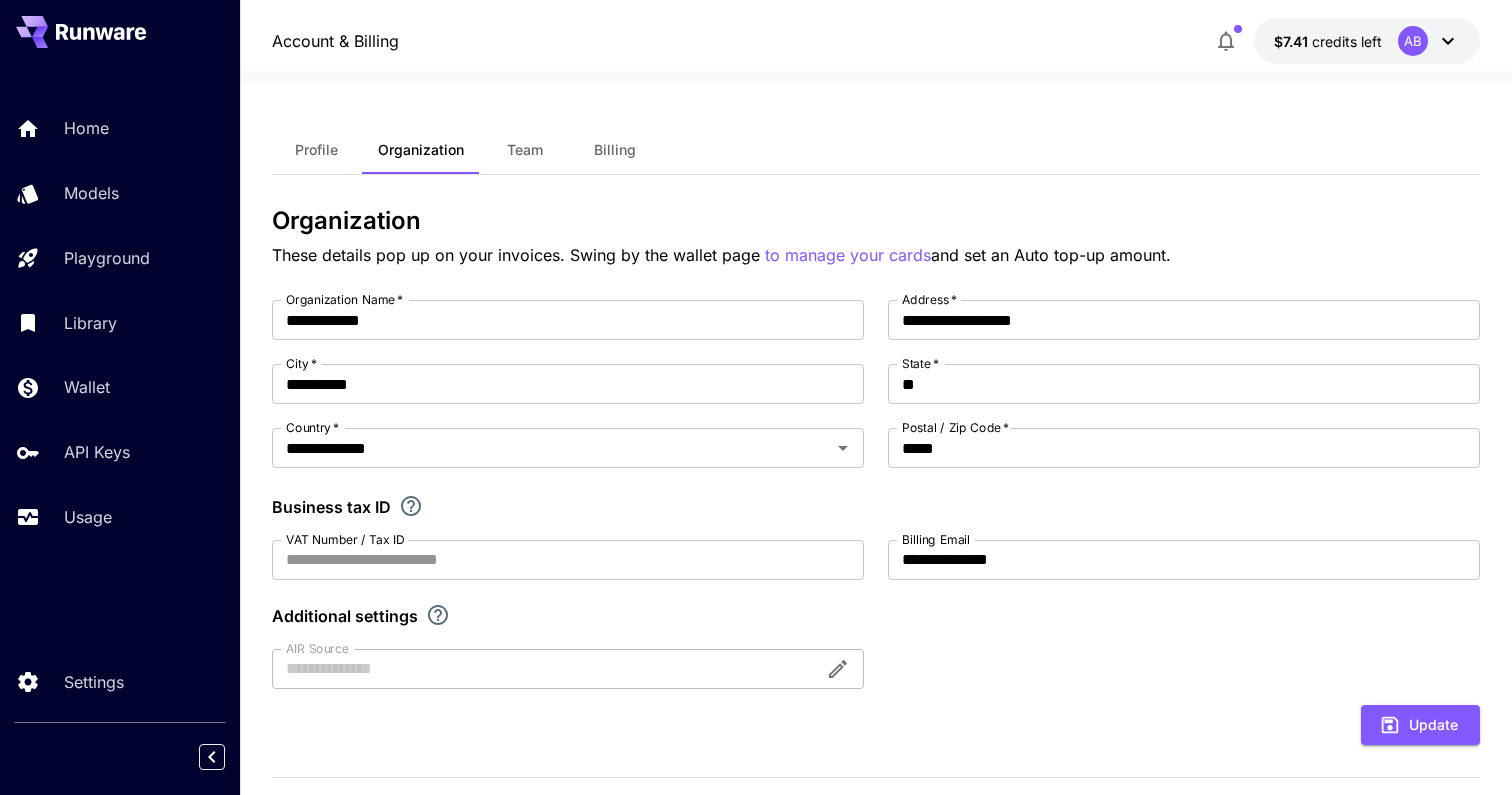 click on "Billing" at bounding box center [615, 150] 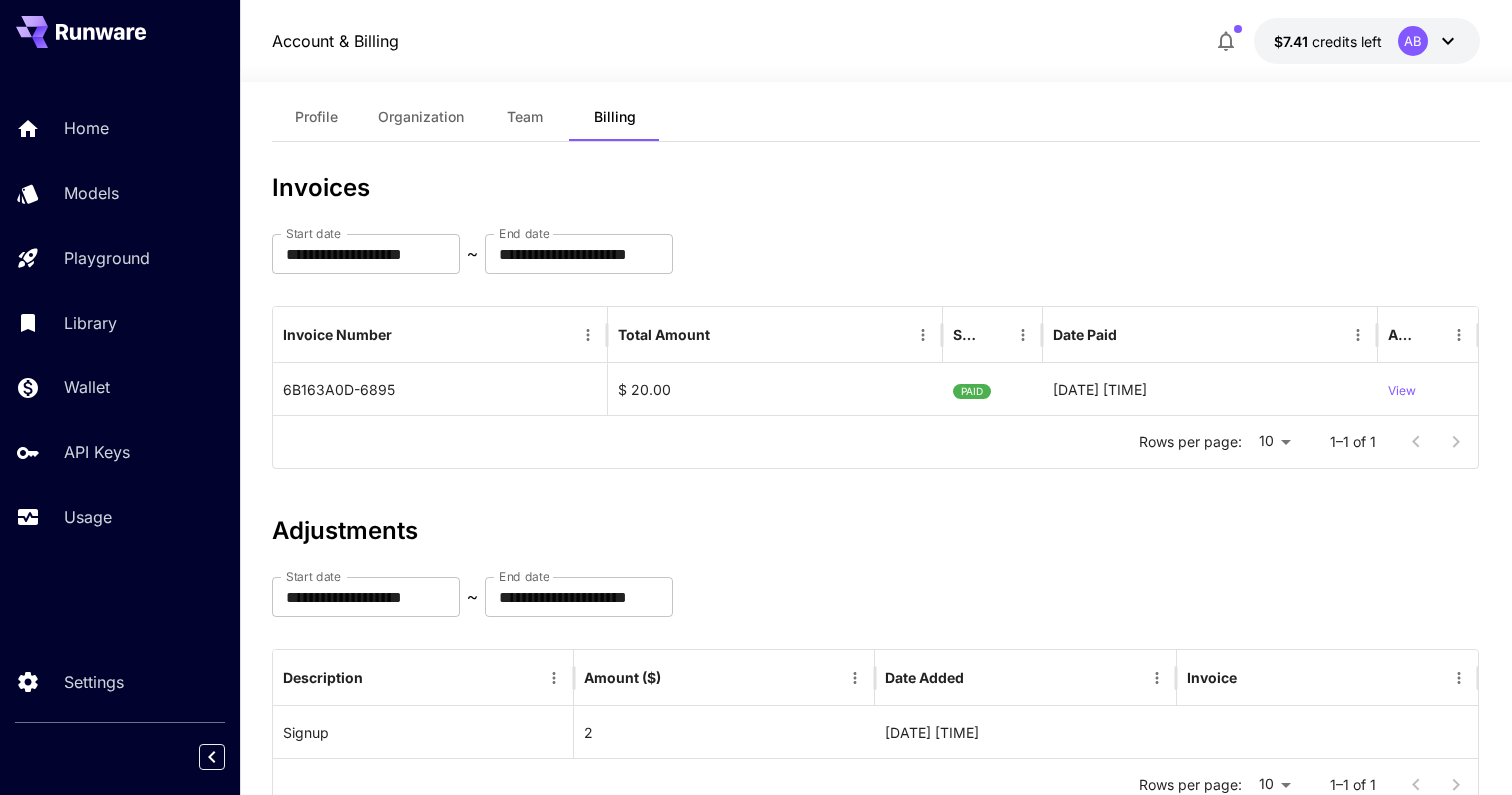 scroll, scrollTop: 0, scrollLeft: 0, axis: both 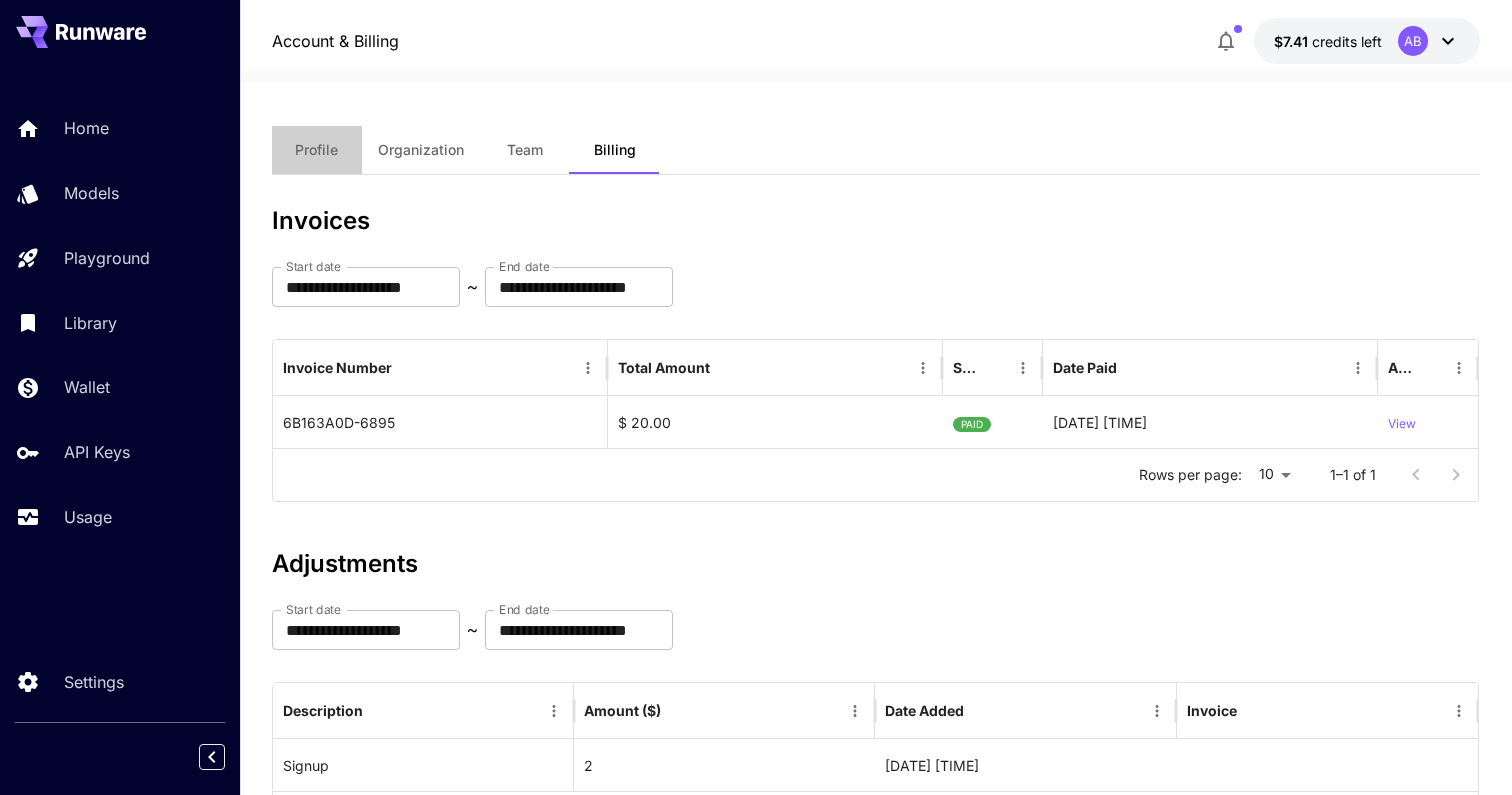 click on "Profile" at bounding box center [316, 150] 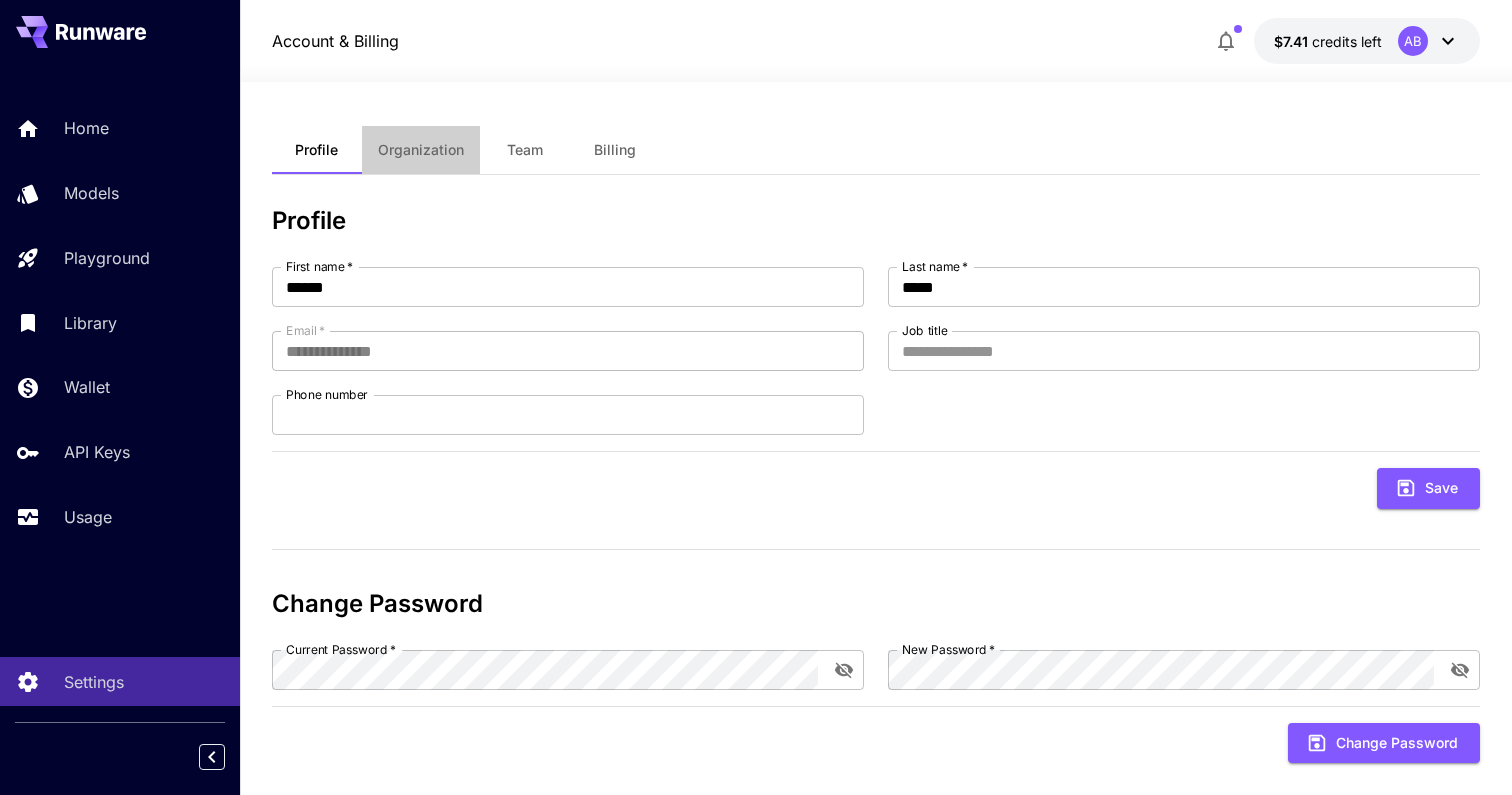 click on "Organization" at bounding box center (421, 150) 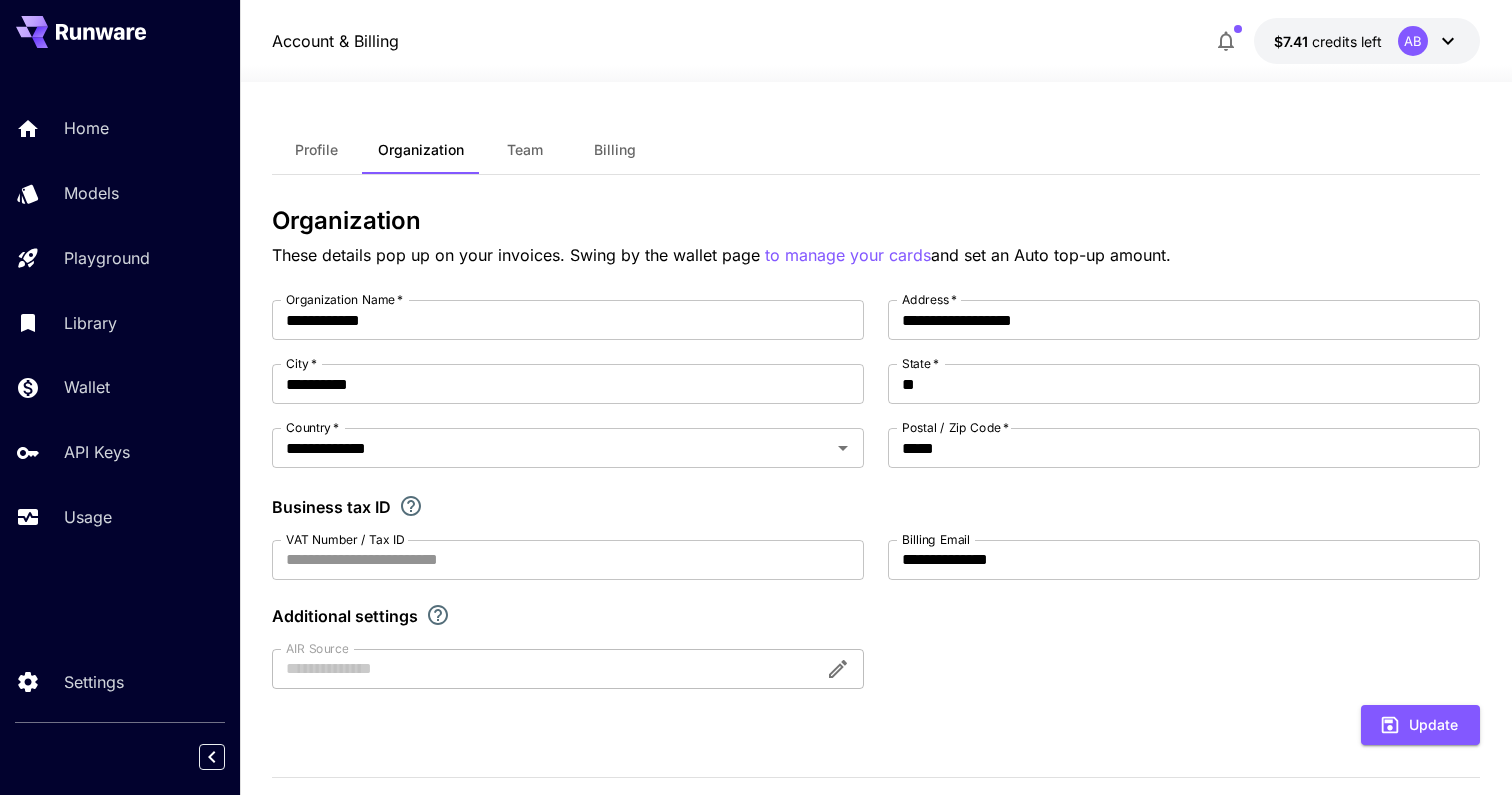 scroll, scrollTop: 426, scrollLeft: 0, axis: vertical 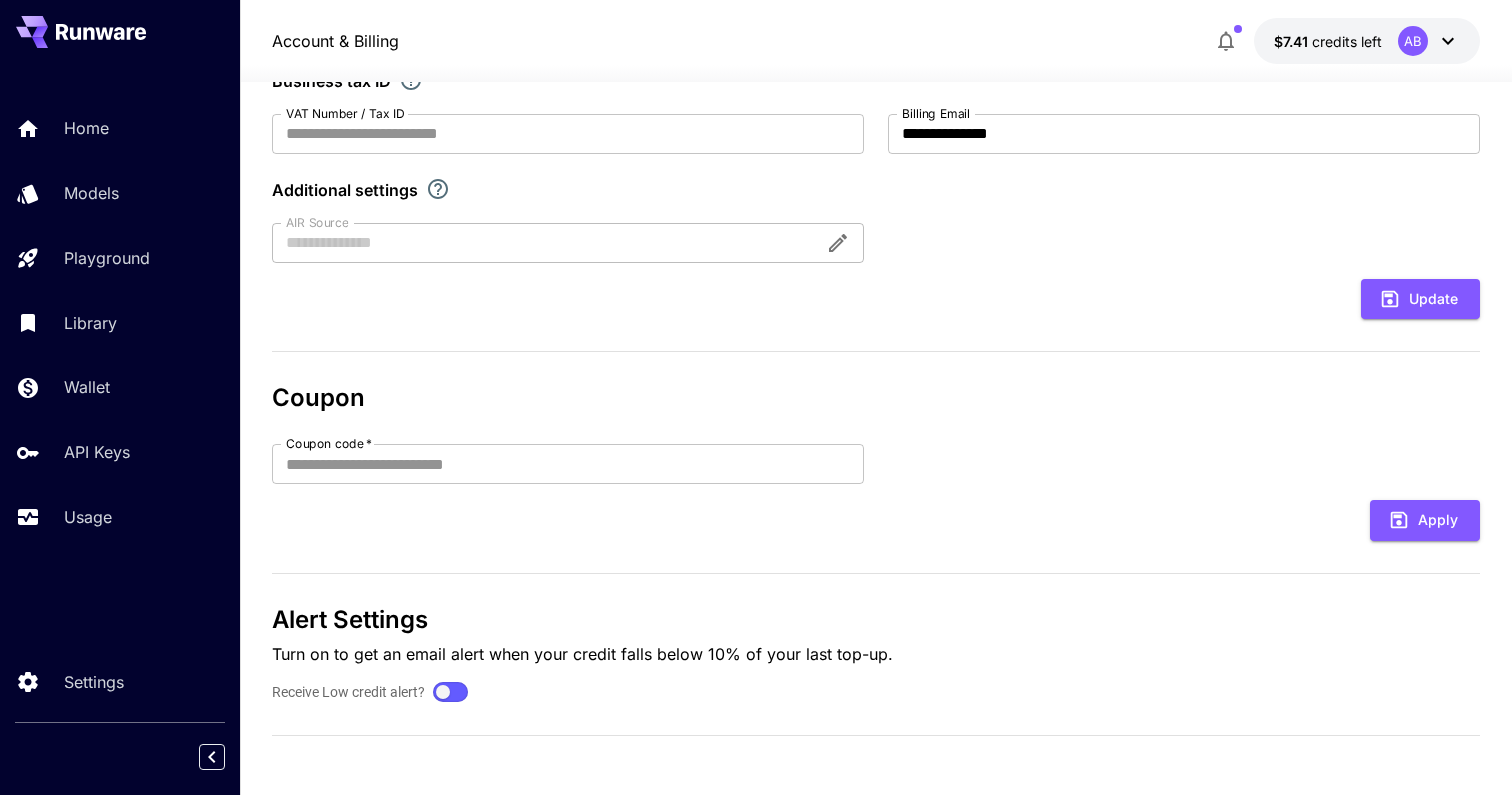 click on "Home Models Playground Library Wallet API Keys Usage" at bounding box center [120, 322] 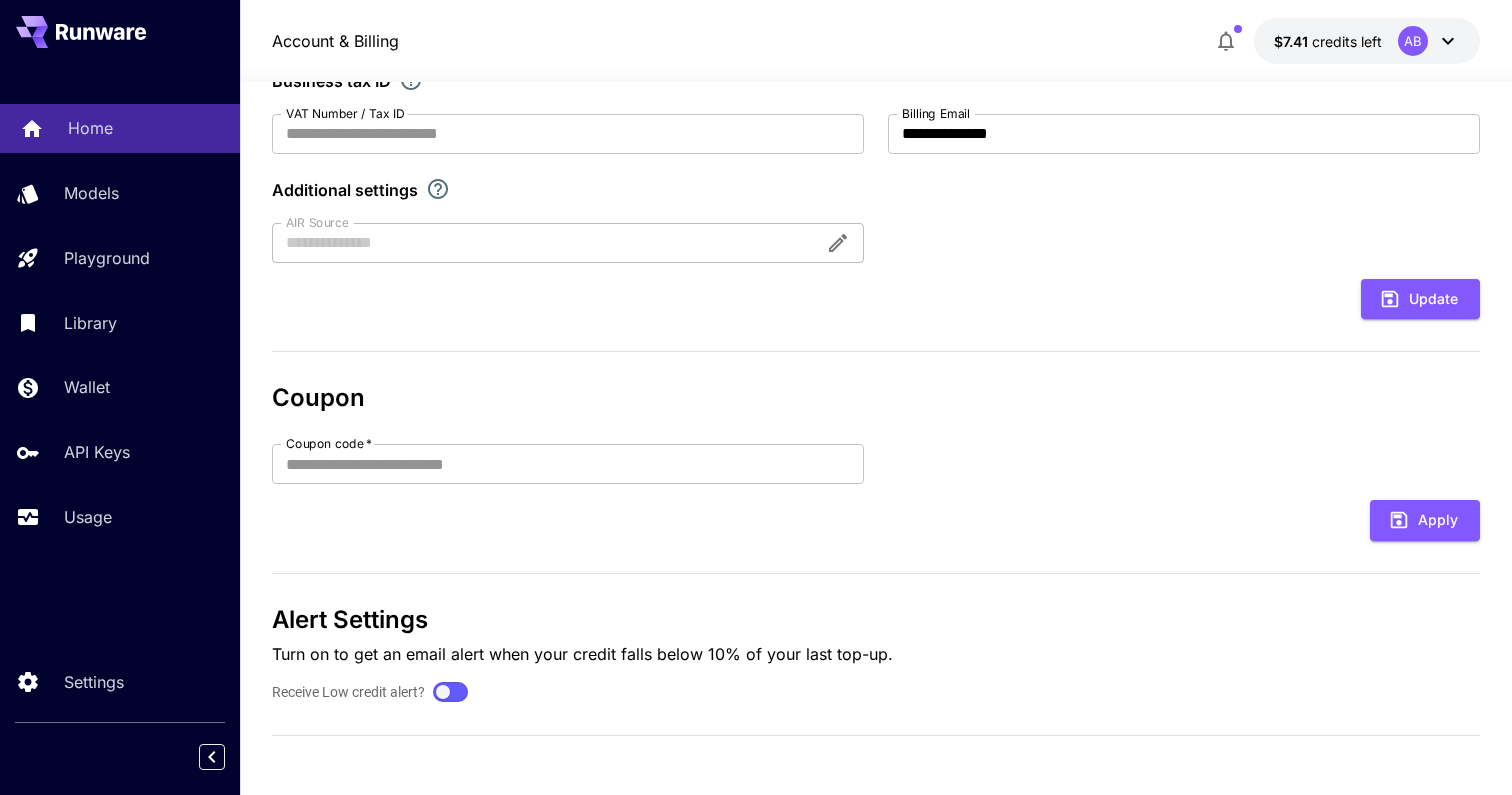 click on "Home" at bounding box center [90, 128] 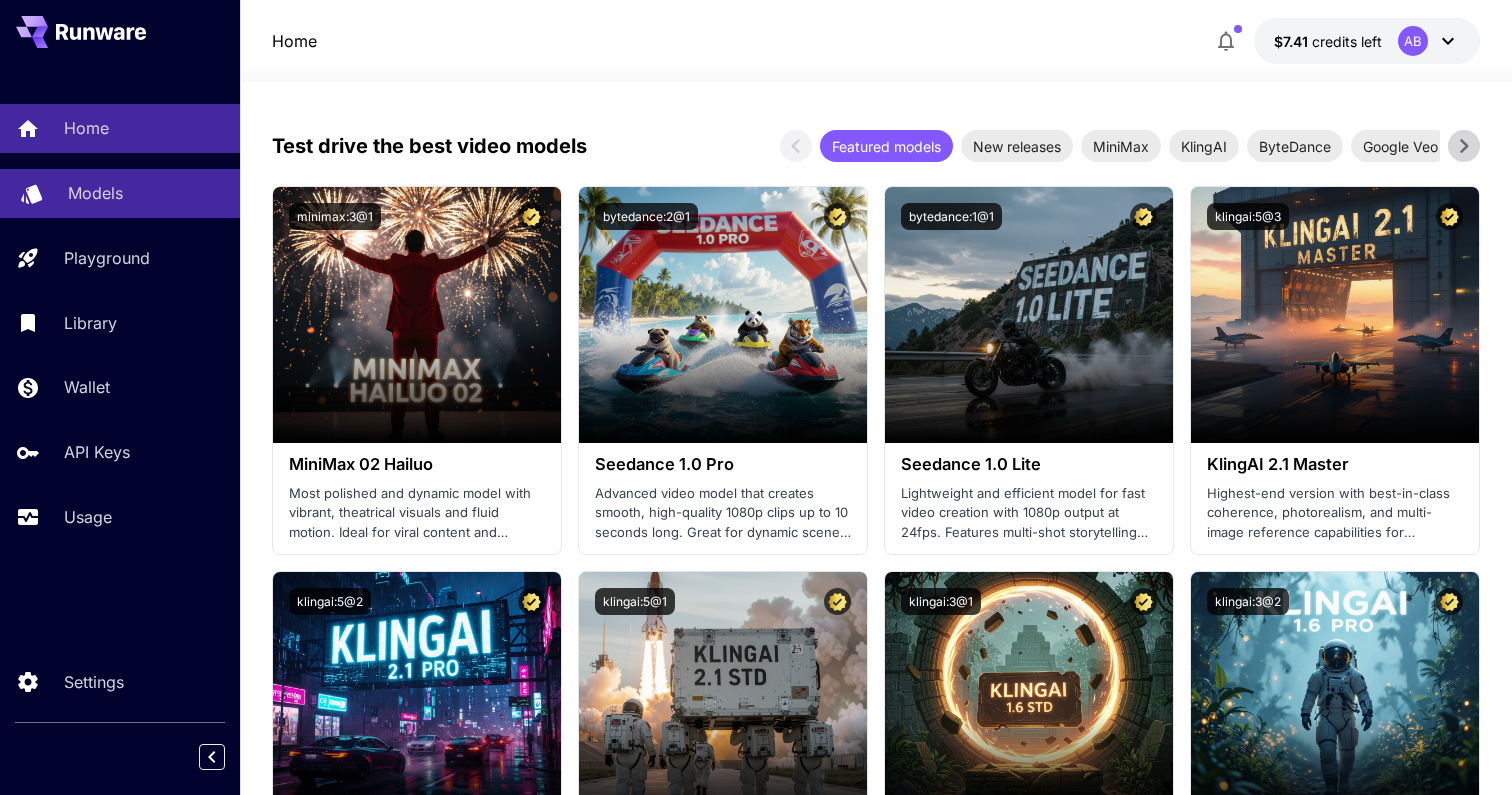 click on "Models" at bounding box center [120, 193] 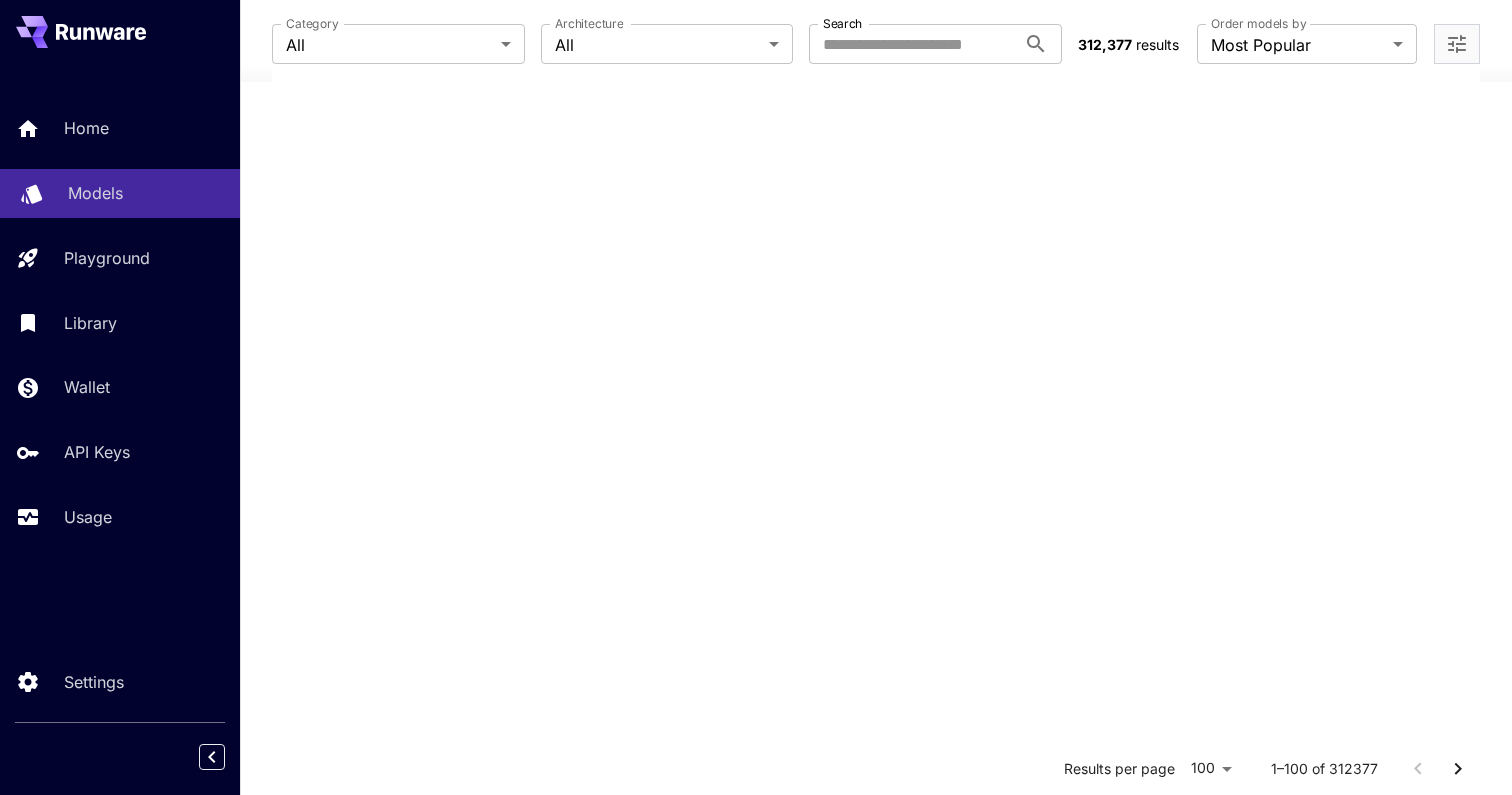 scroll, scrollTop: 0, scrollLeft: 0, axis: both 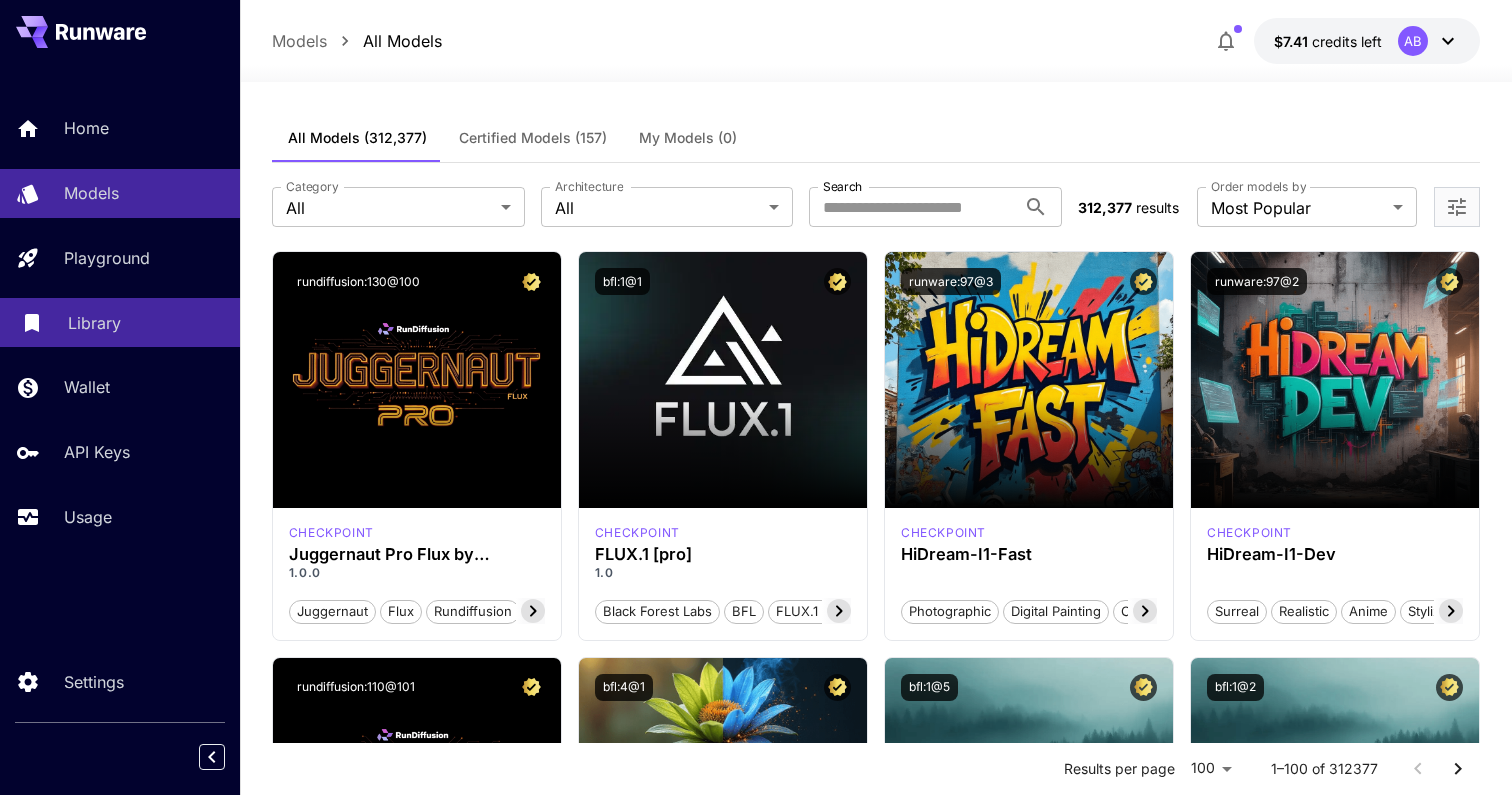 click on "Library" at bounding box center (120, 322) 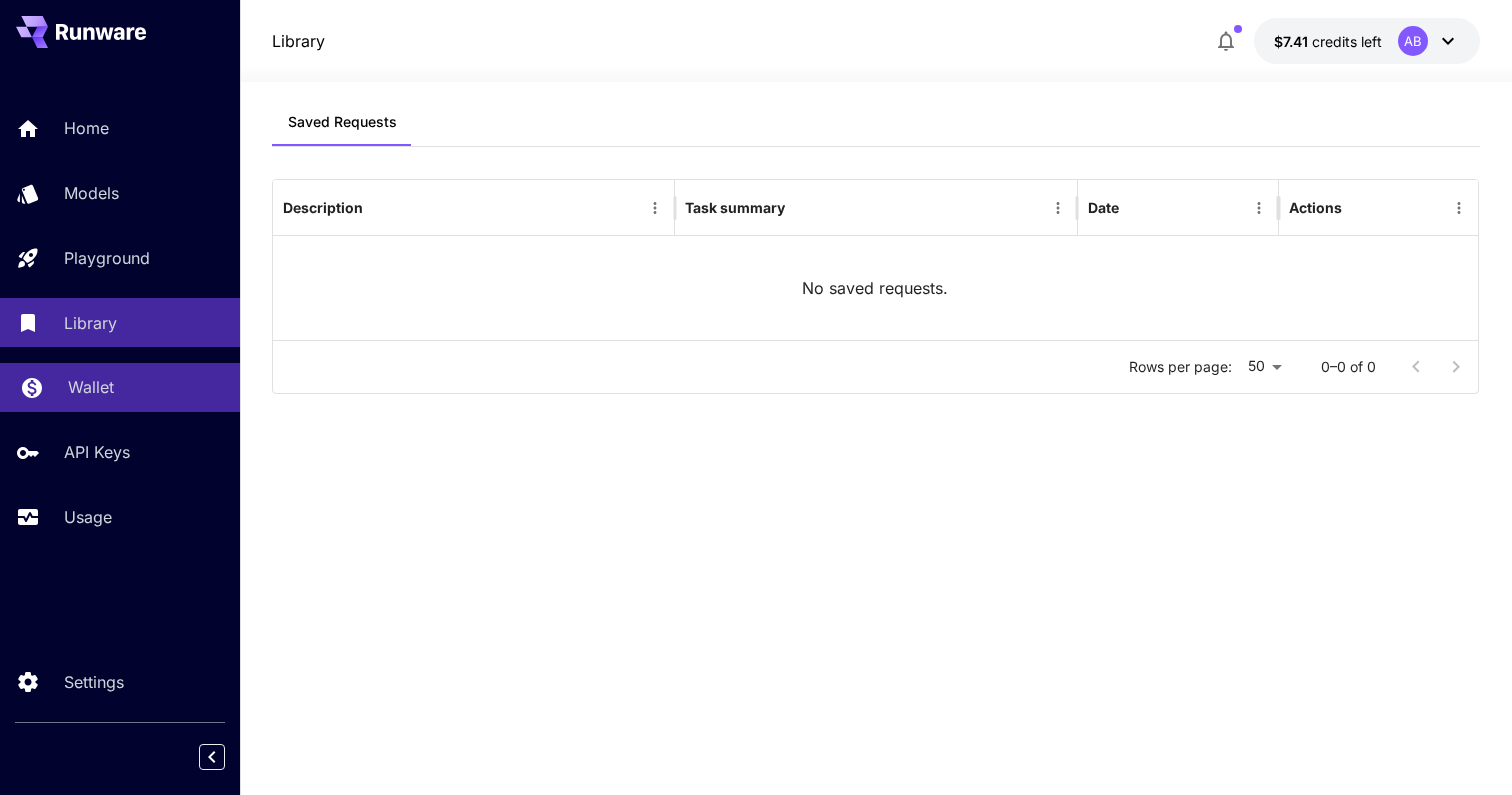 click on "Wallet" at bounding box center (120, 387) 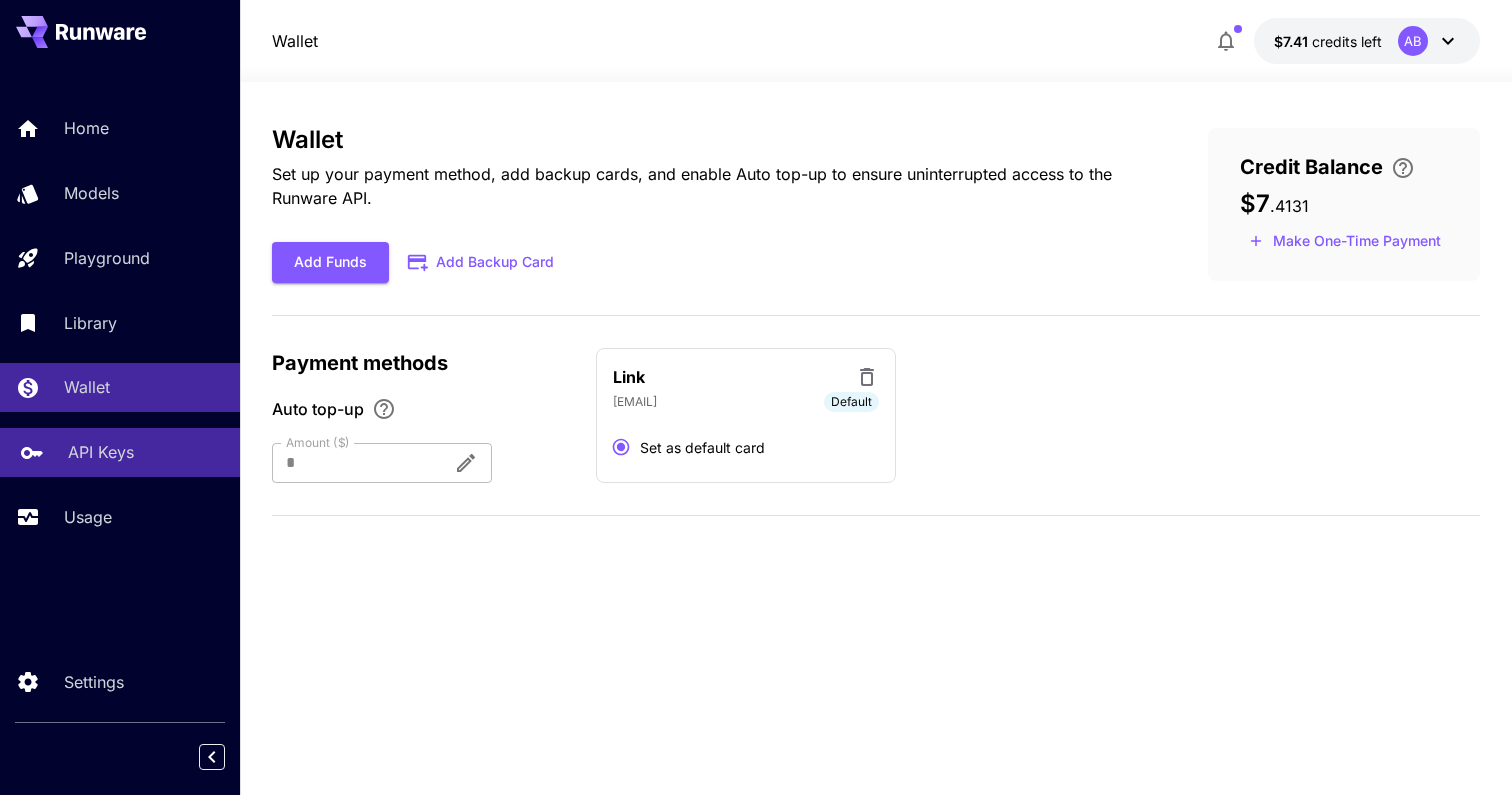 click on "API Keys" at bounding box center (146, 452) 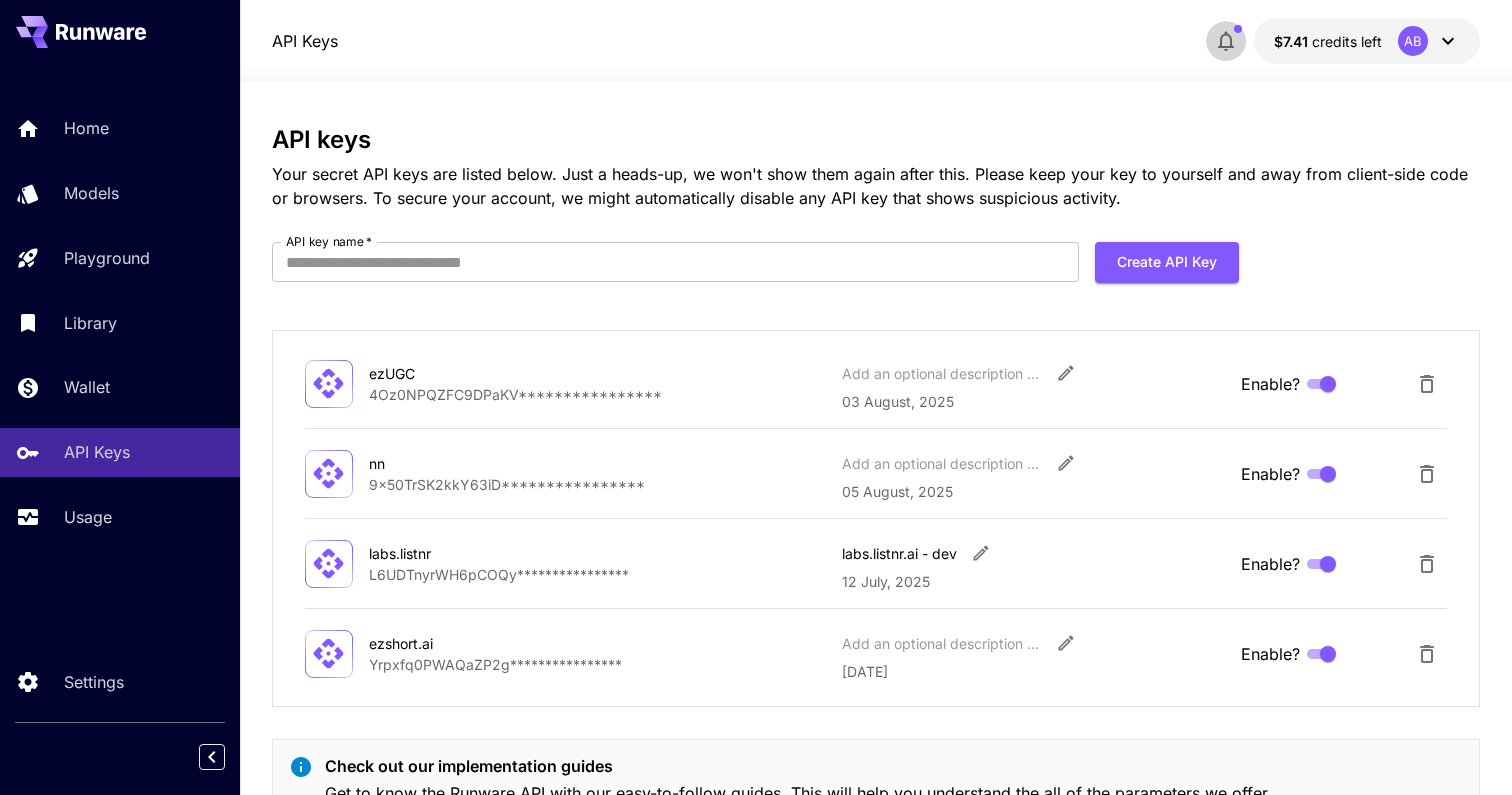click 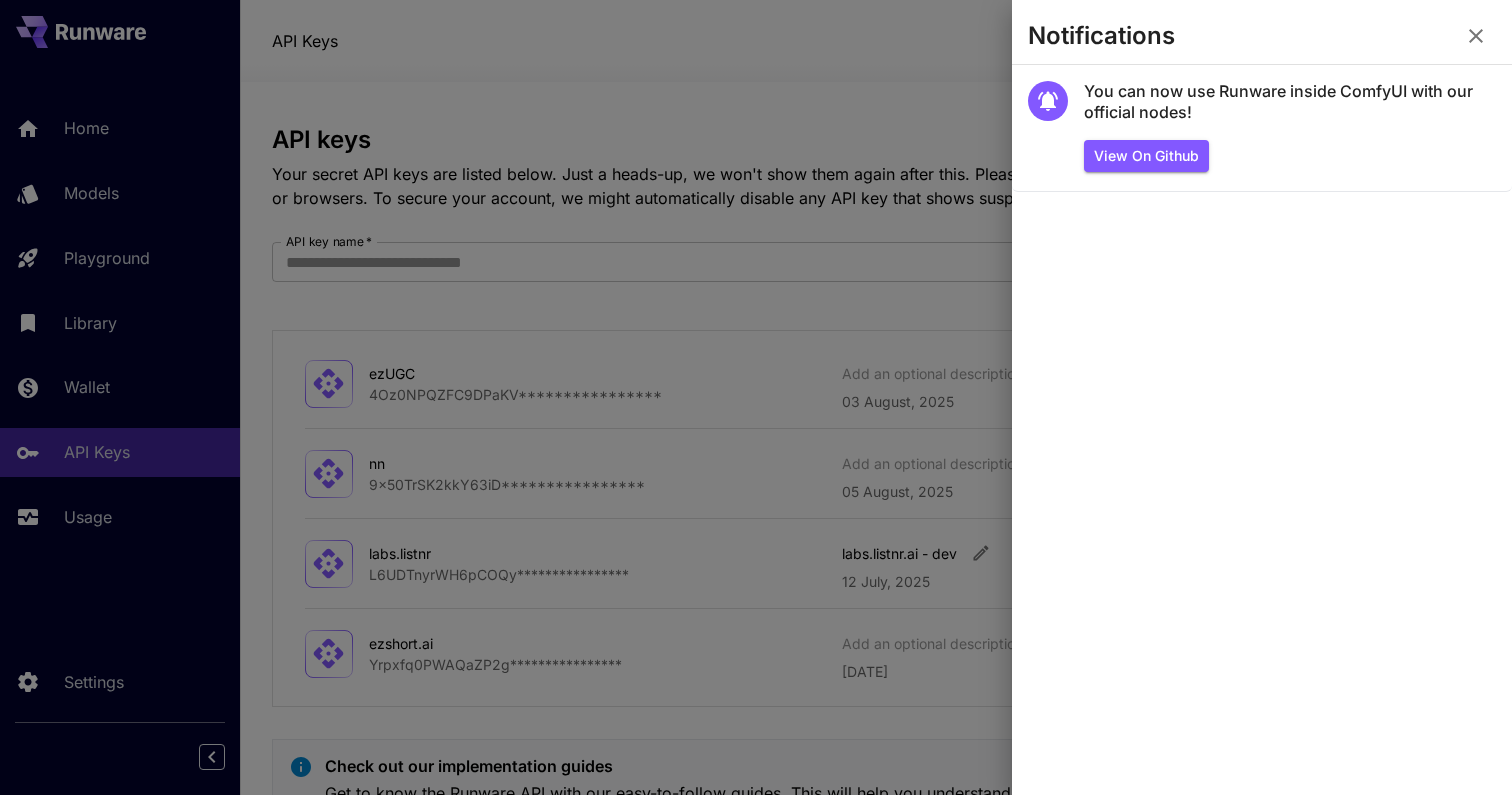 click at bounding box center [756, 397] 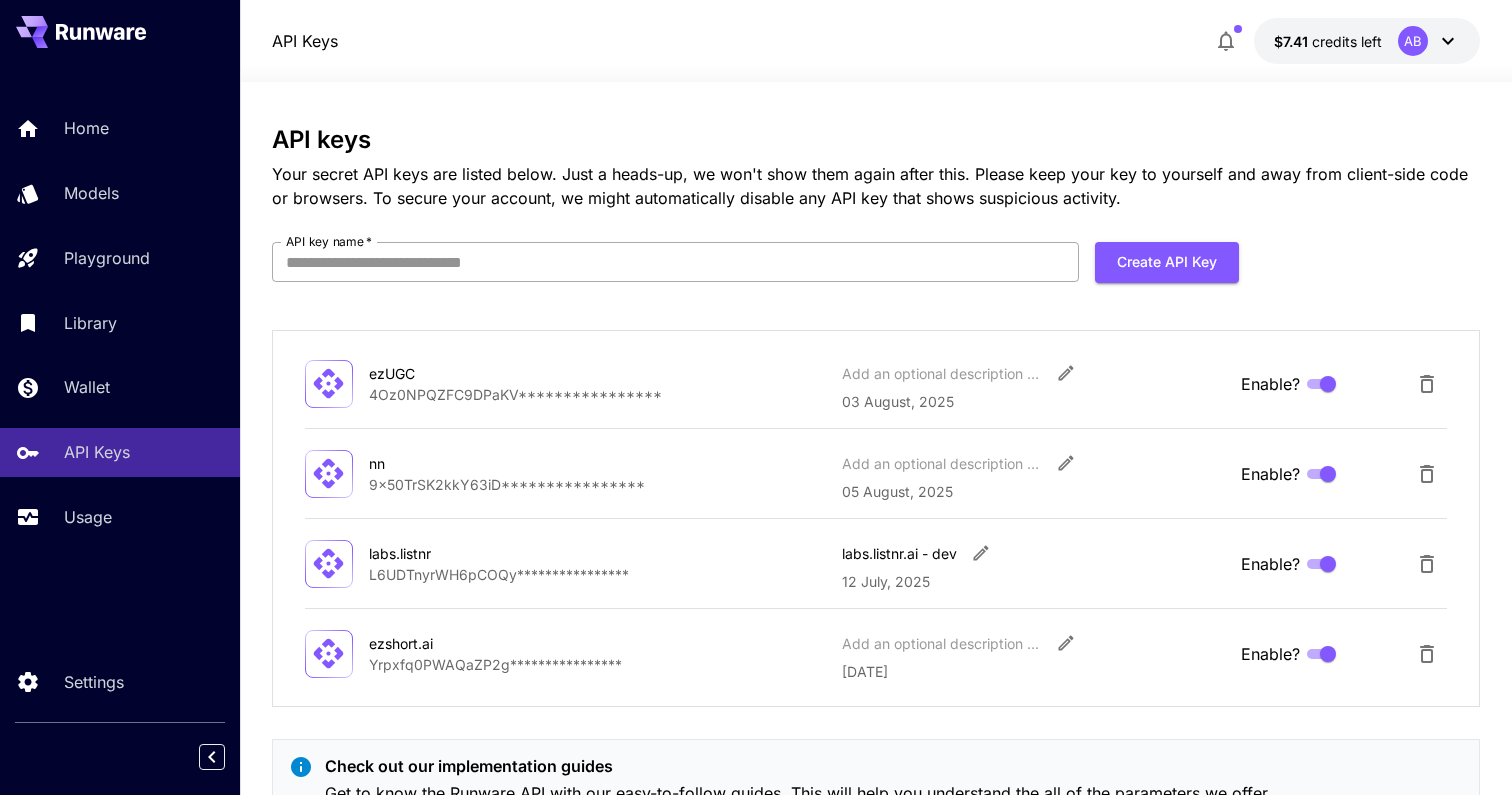scroll, scrollTop: 110, scrollLeft: 0, axis: vertical 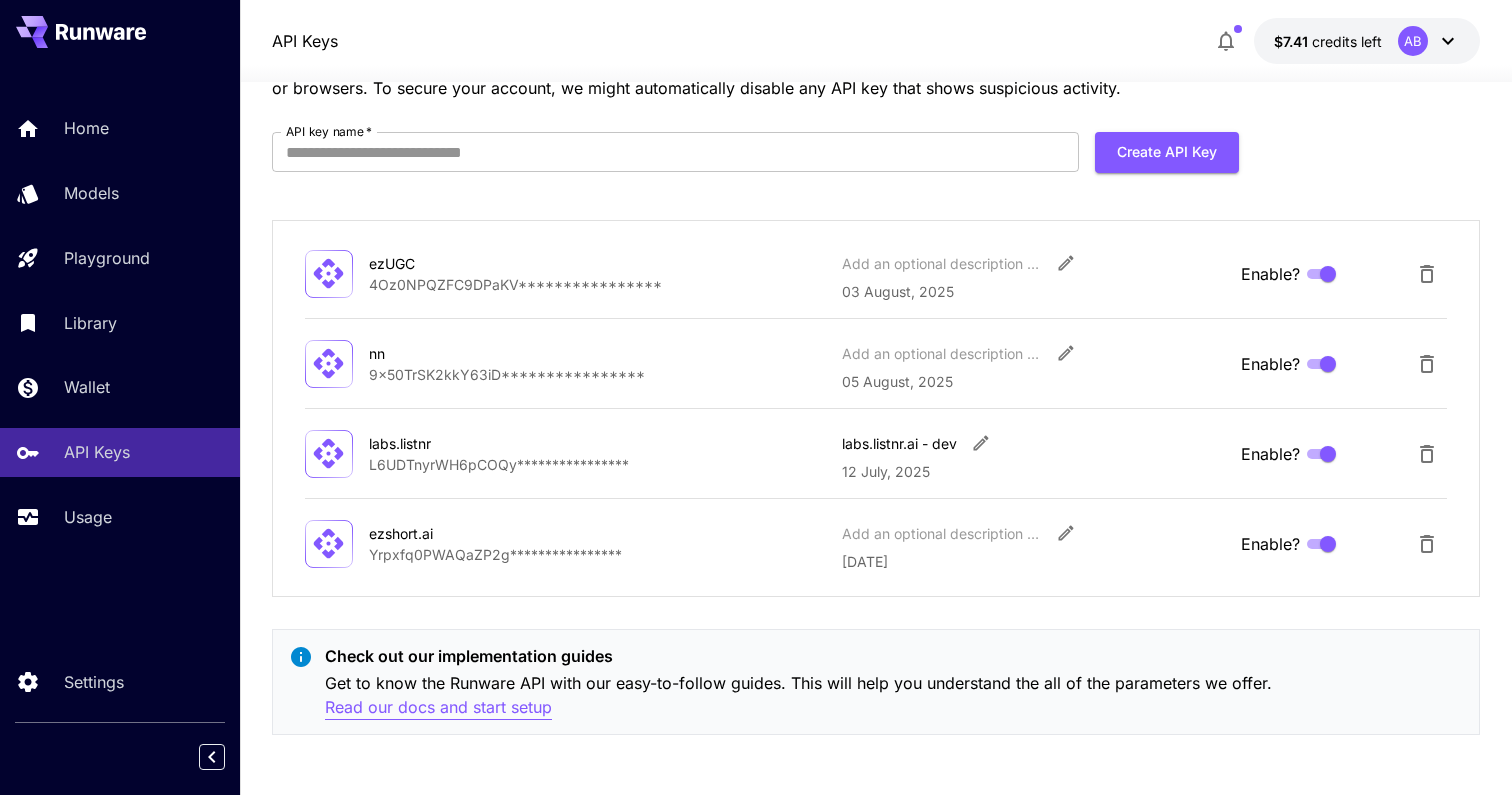 click on "Read our docs and start setup" at bounding box center [438, 707] 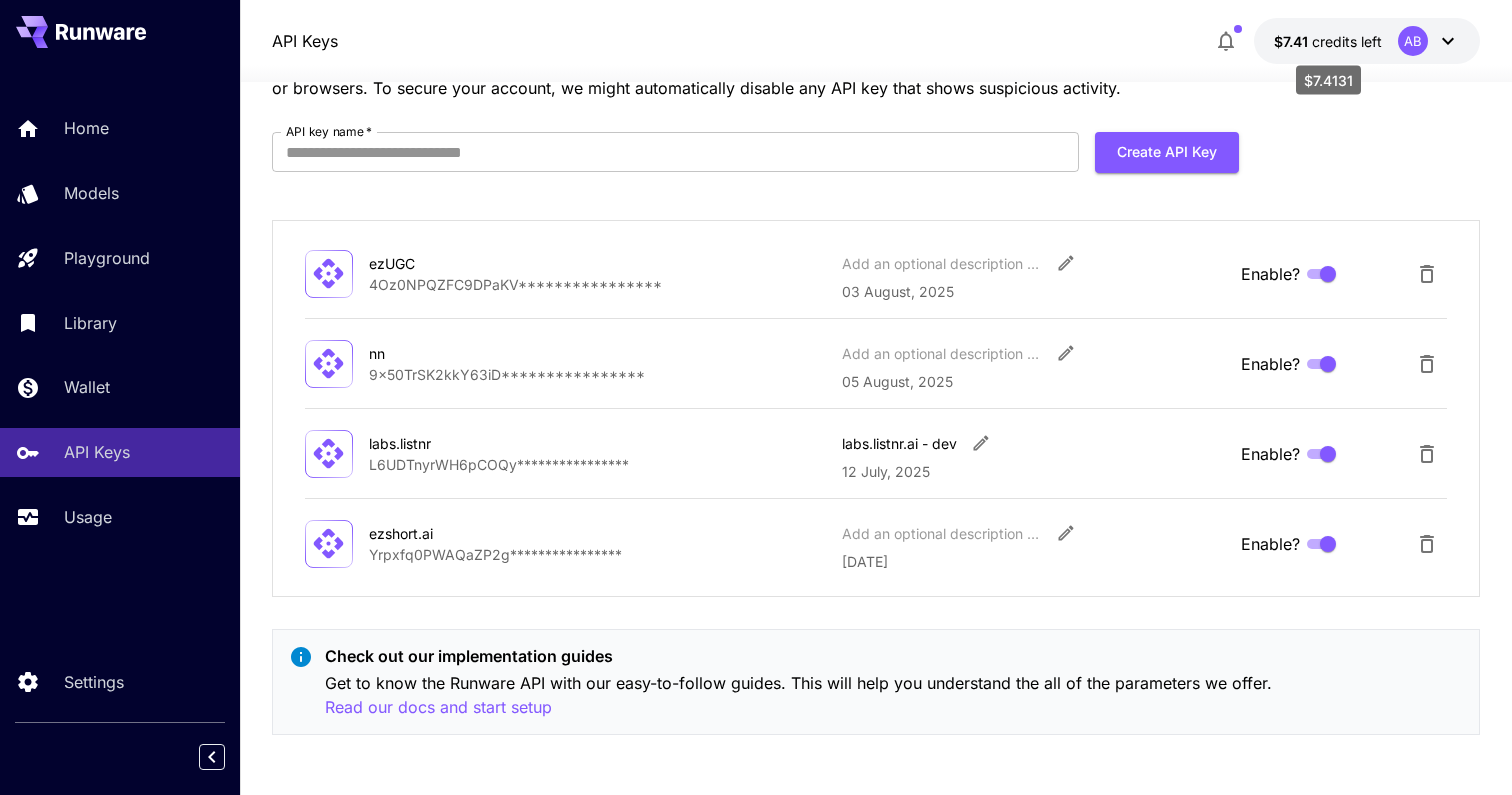 click on "credits left" at bounding box center (1347, 41) 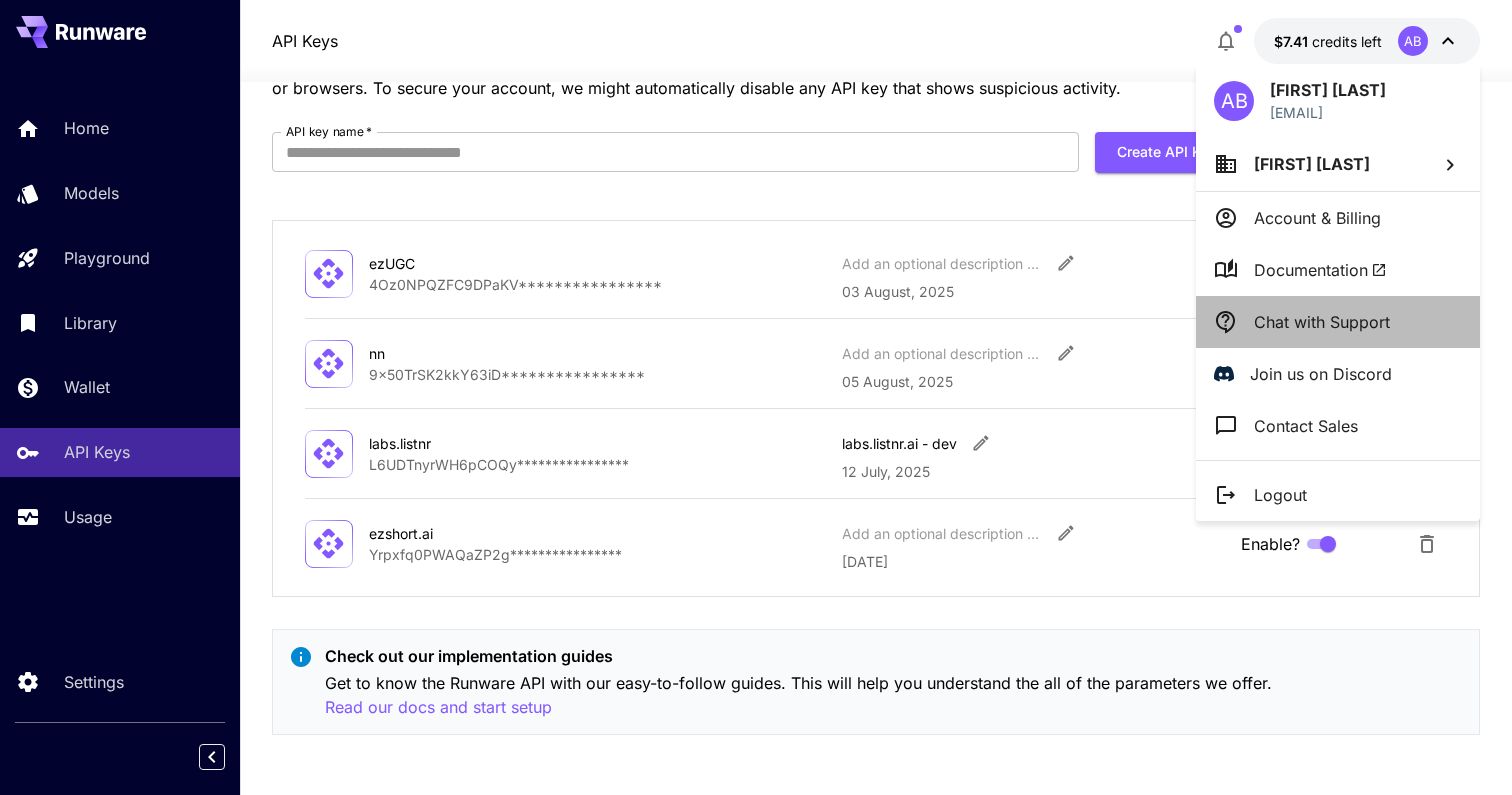click on "Chat with Support" at bounding box center [1322, 322] 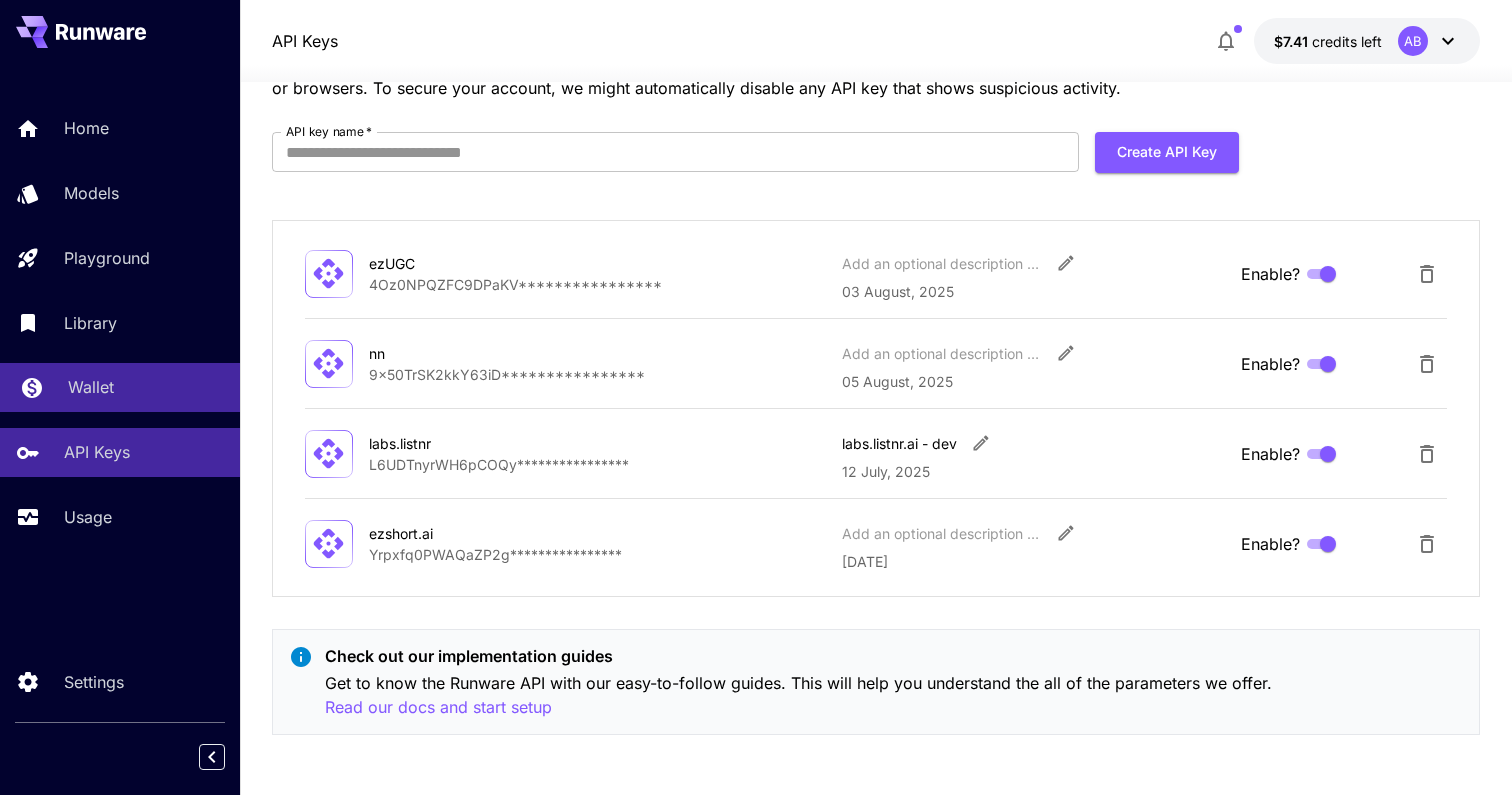 click on "Wallet" at bounding box center [146, 387] 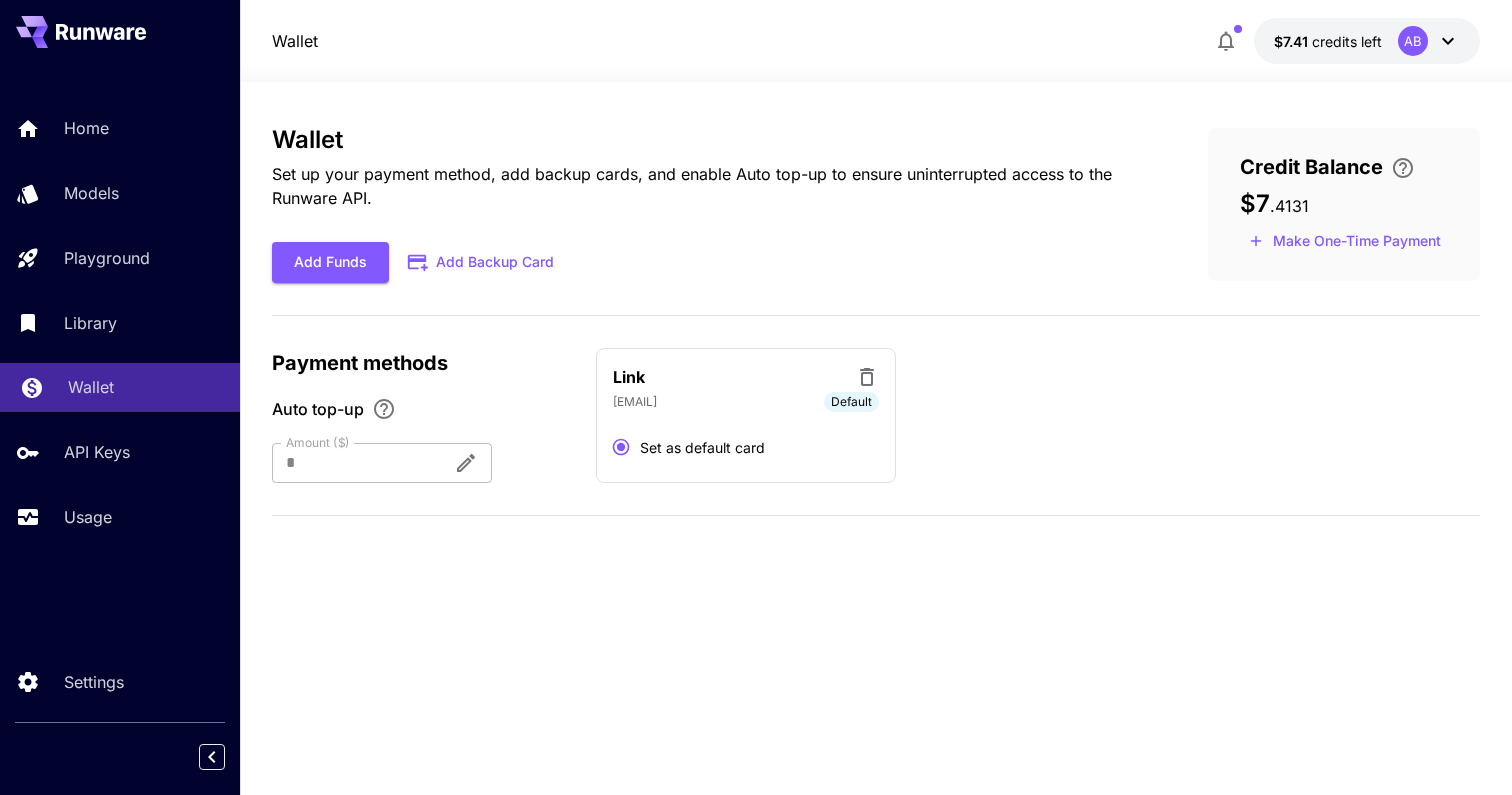 scroll, scrollTop: 0, scrollLeft: 0, axis: both 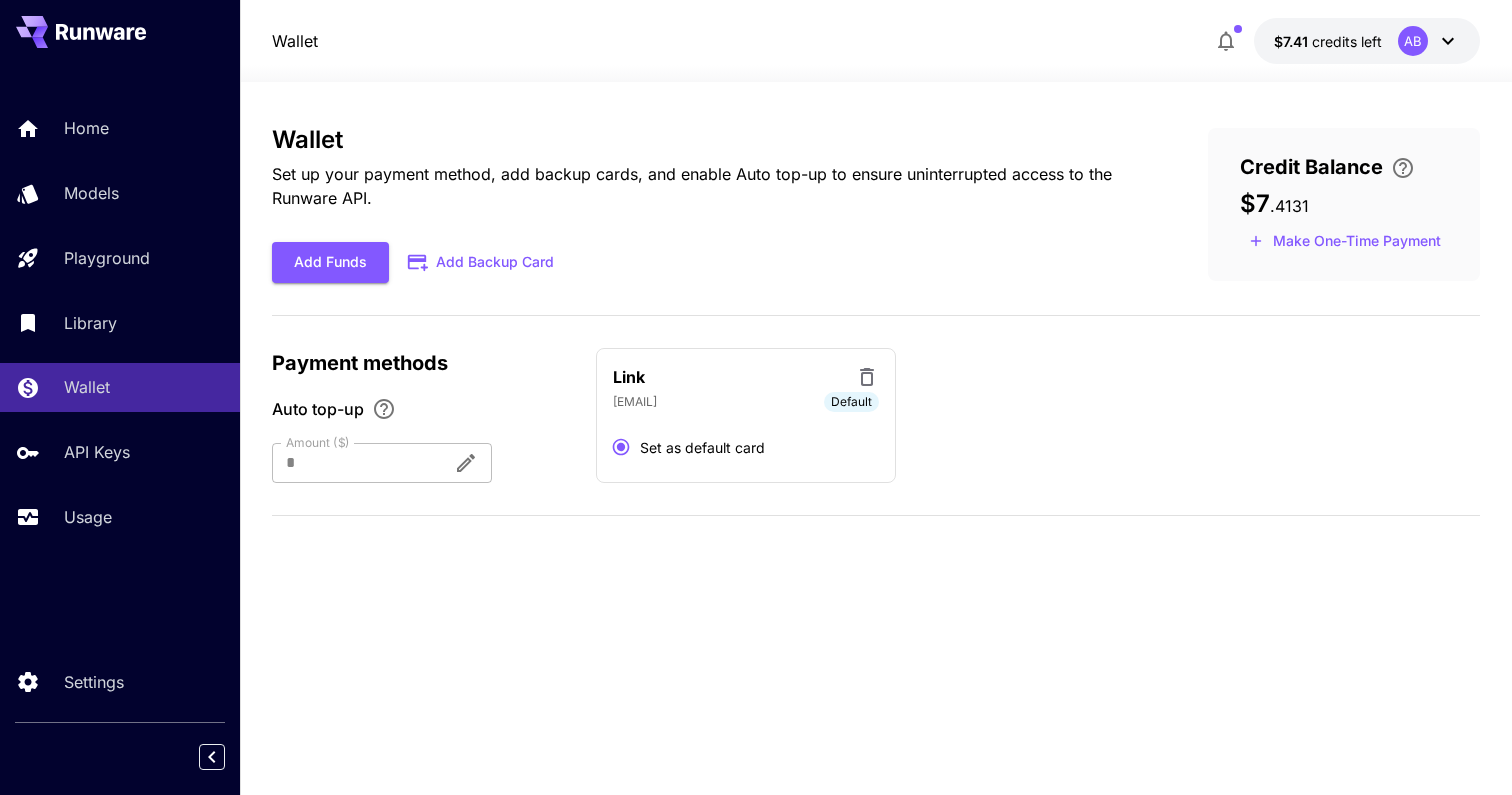 click on "Home Models Playground Library Wallet API Keys Usage" at bounding box center (120, 322) 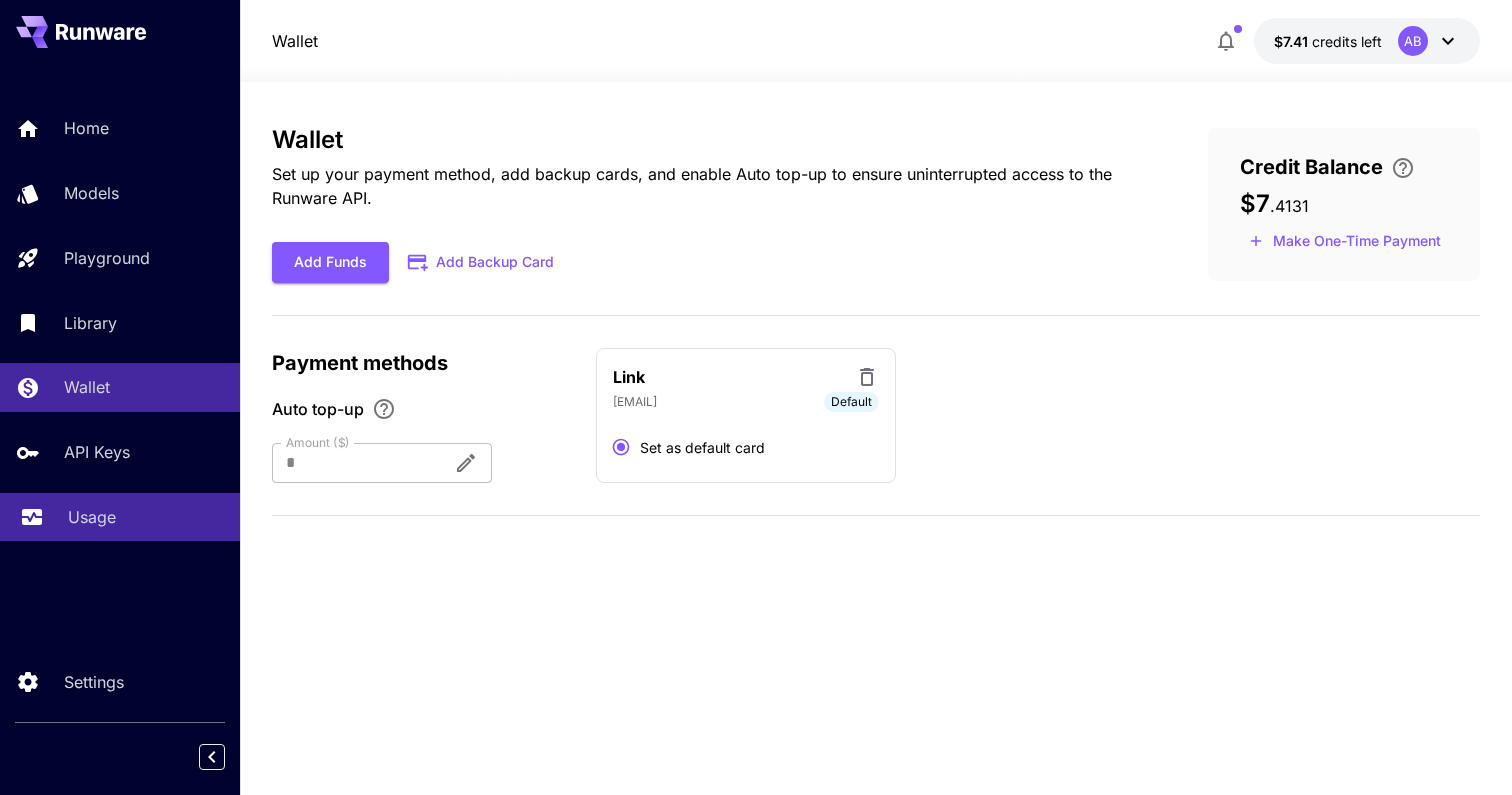 click on "Usage" at bounding box center [146, 517] 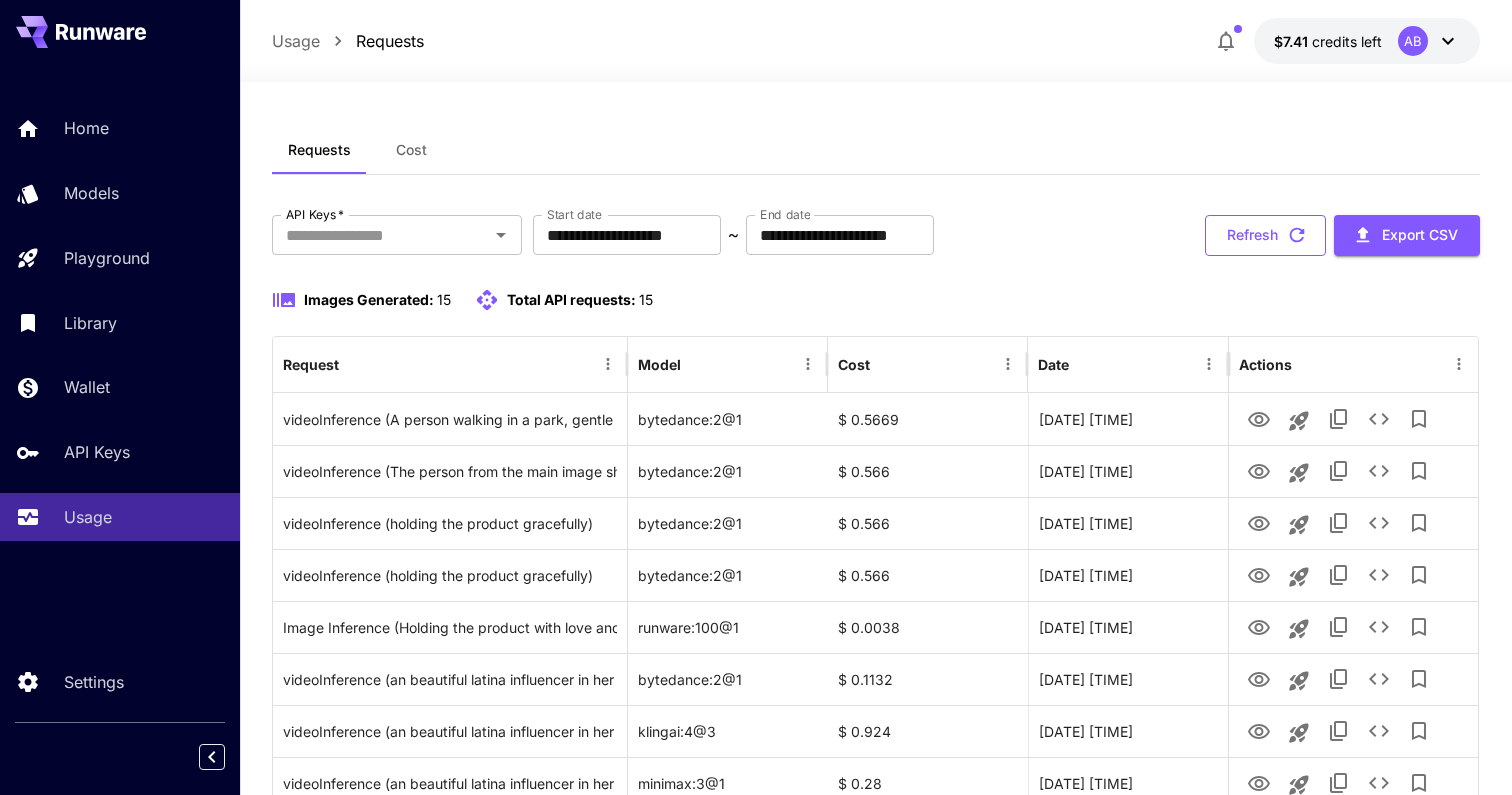 click on "Refresh" at bounding box center [1265, 235] 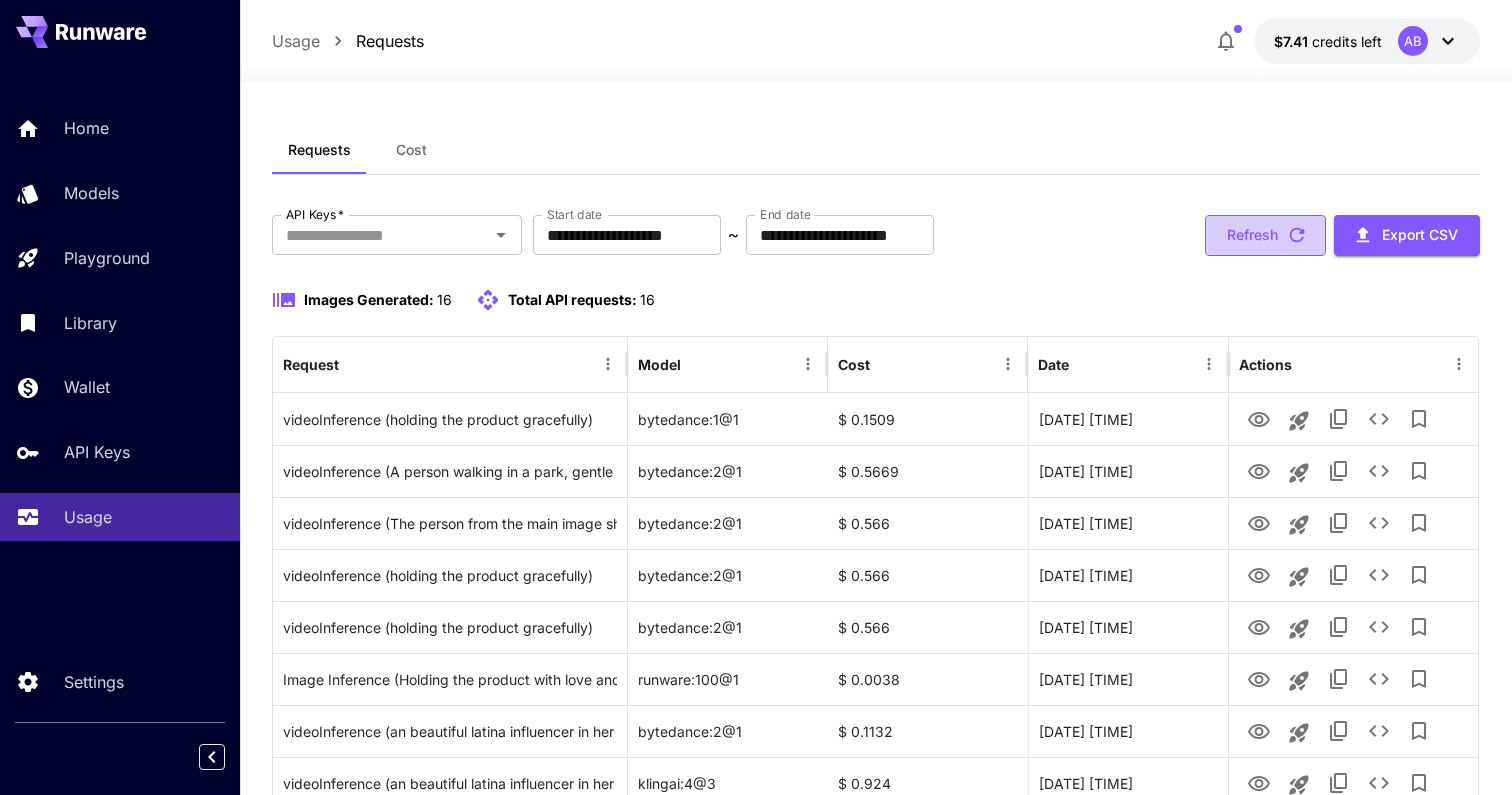 click on "Refresh" at bounding box center (1265, 235) 